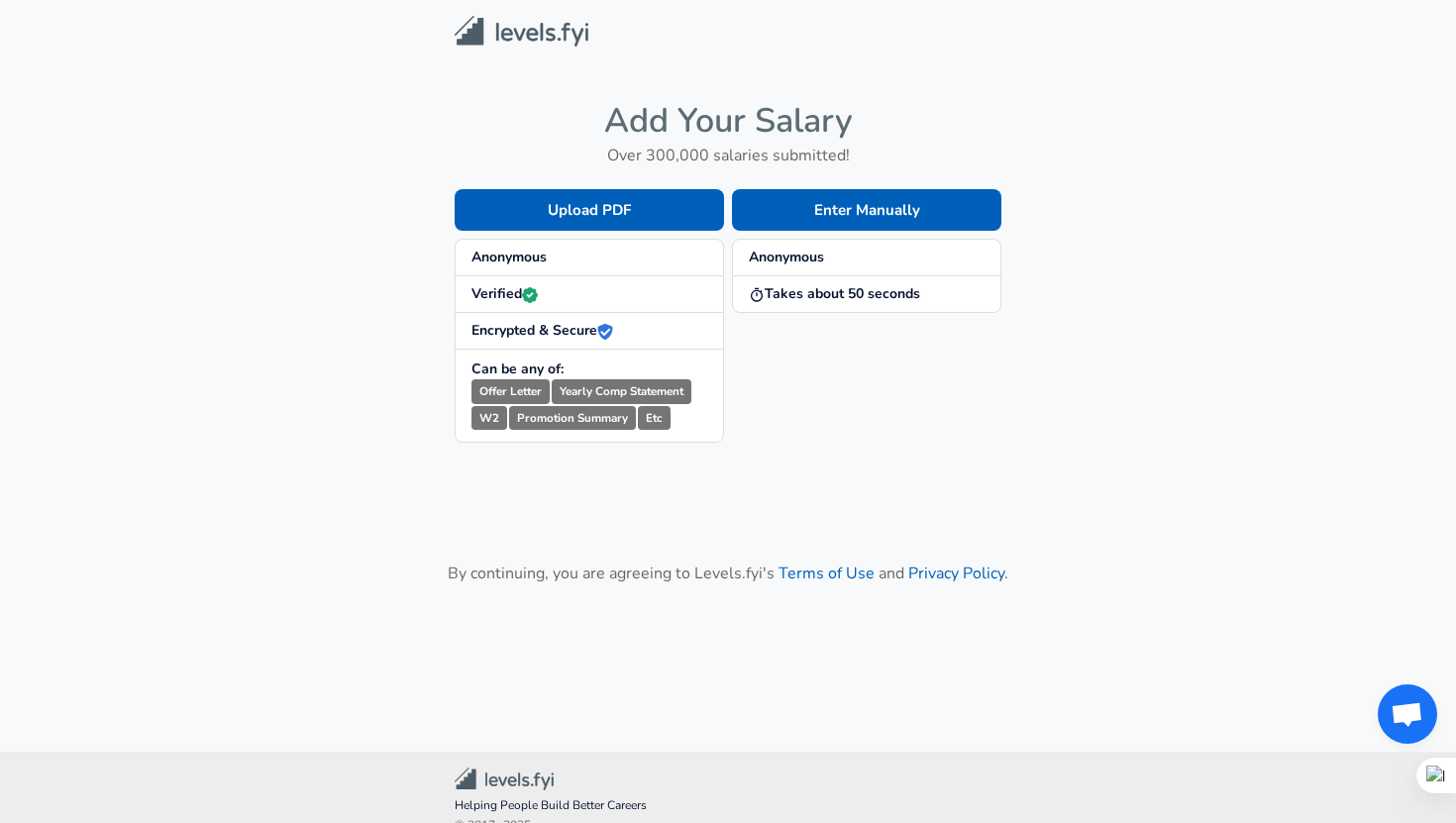 scroll, scrollTop: 0, scrollLeft: 0, axis: both 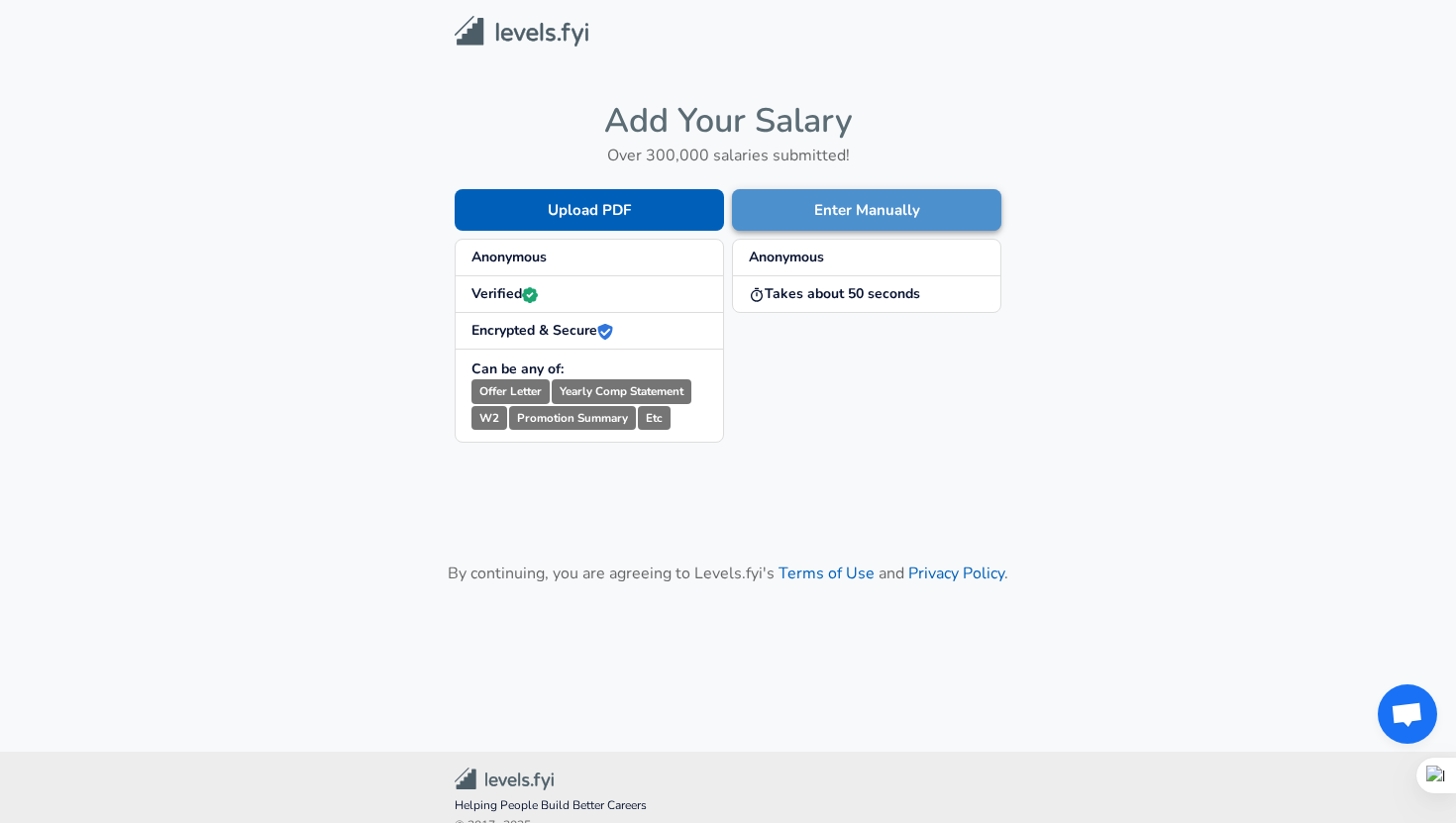 click on "Enter Manually" at bounding box center [867, 210] 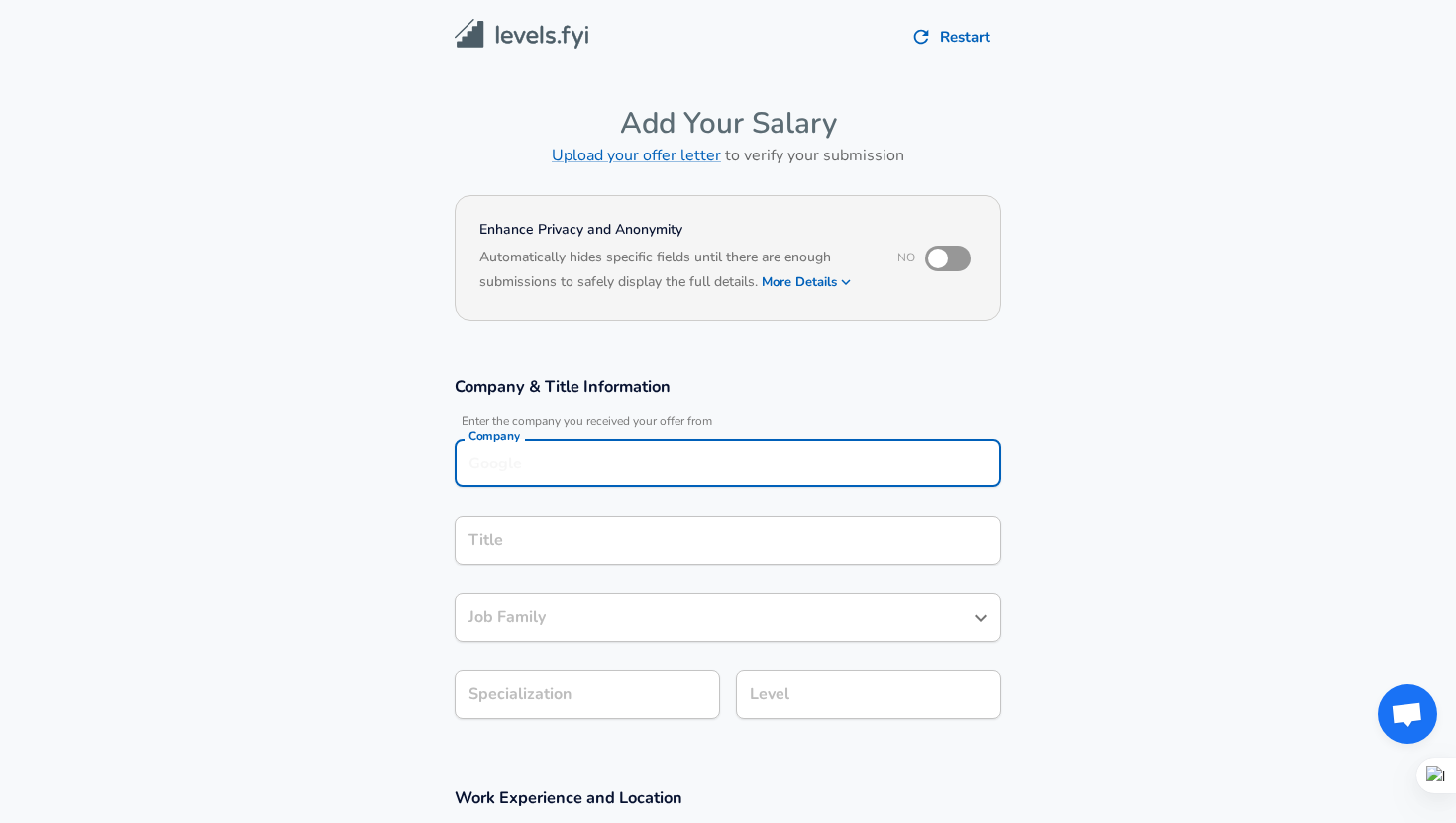 scroll, scrollTop: 20, scrollLeft: 0, axis: vertical 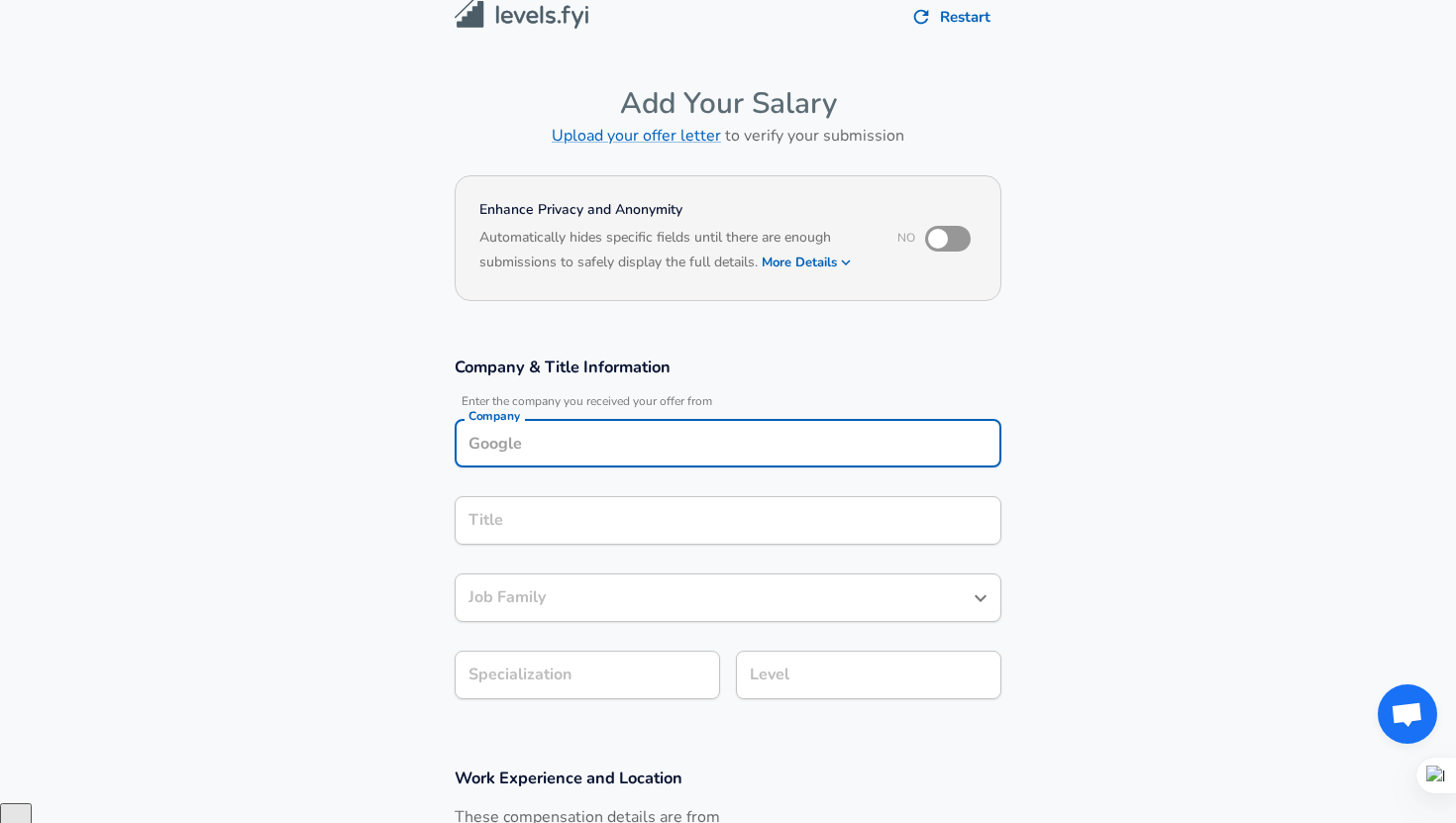 click on "Company" at bounding box center [728, 443] 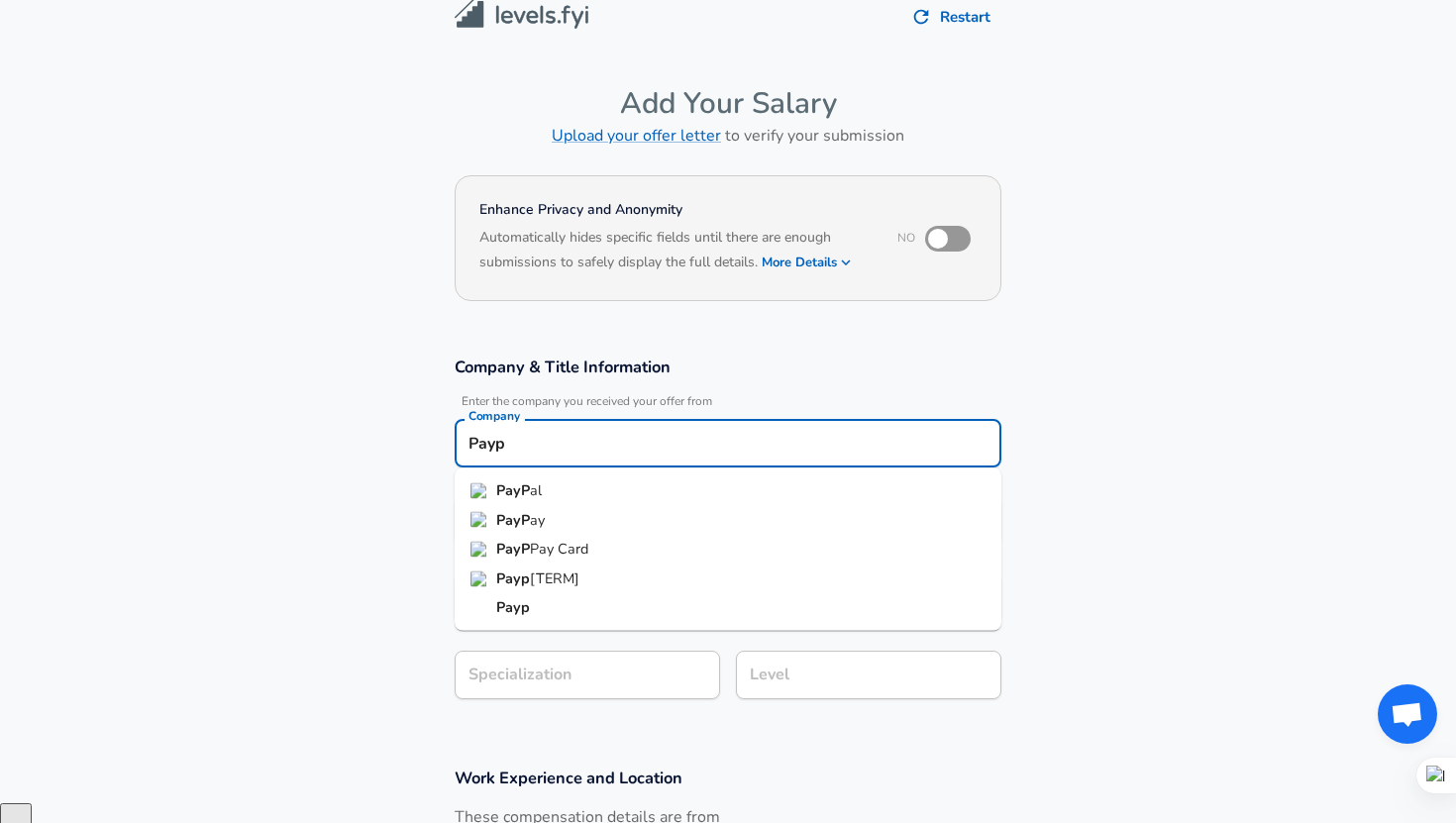 click on "PayPal" at bounding box center [728, 491] 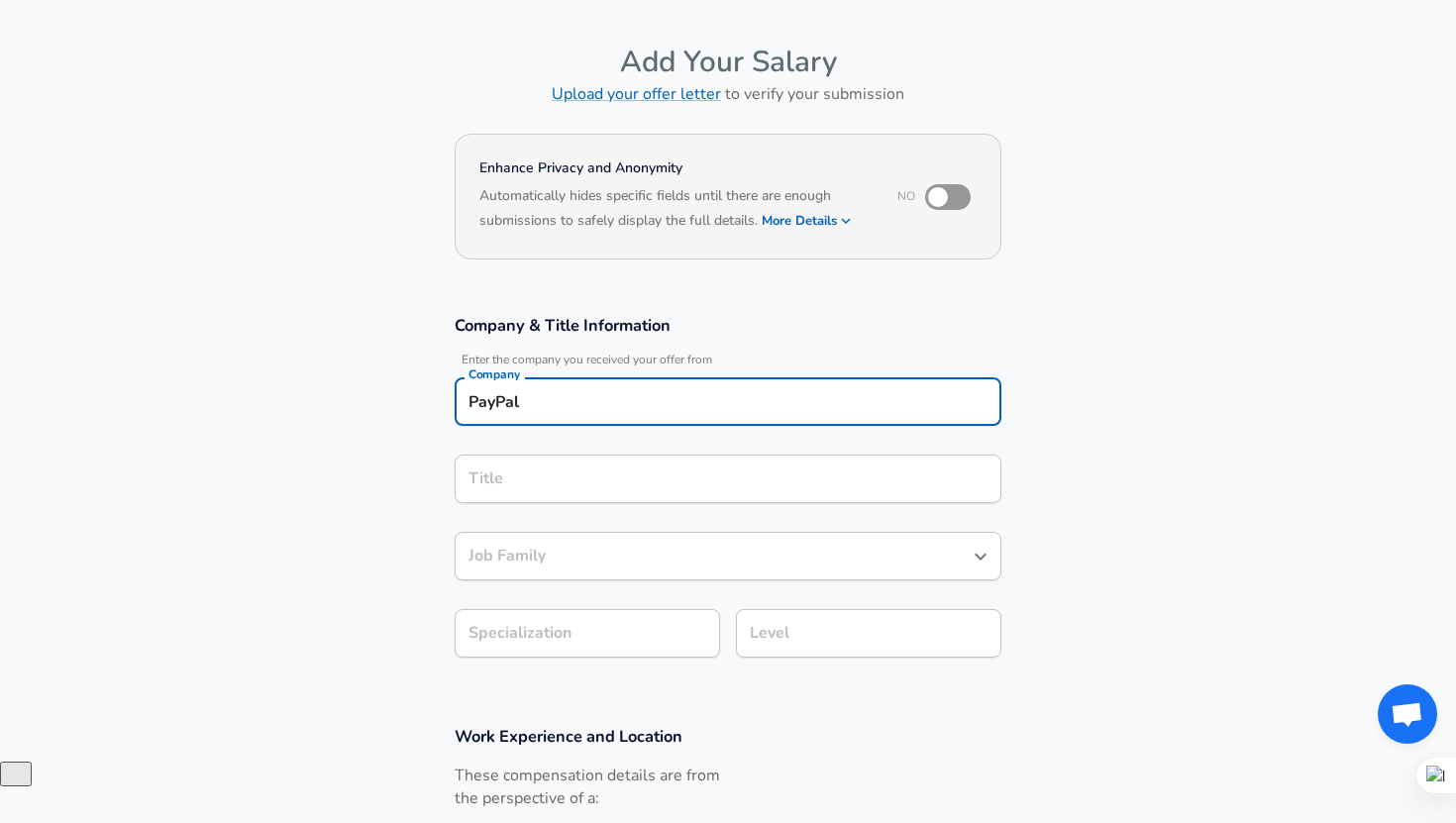 type on "PayPal" 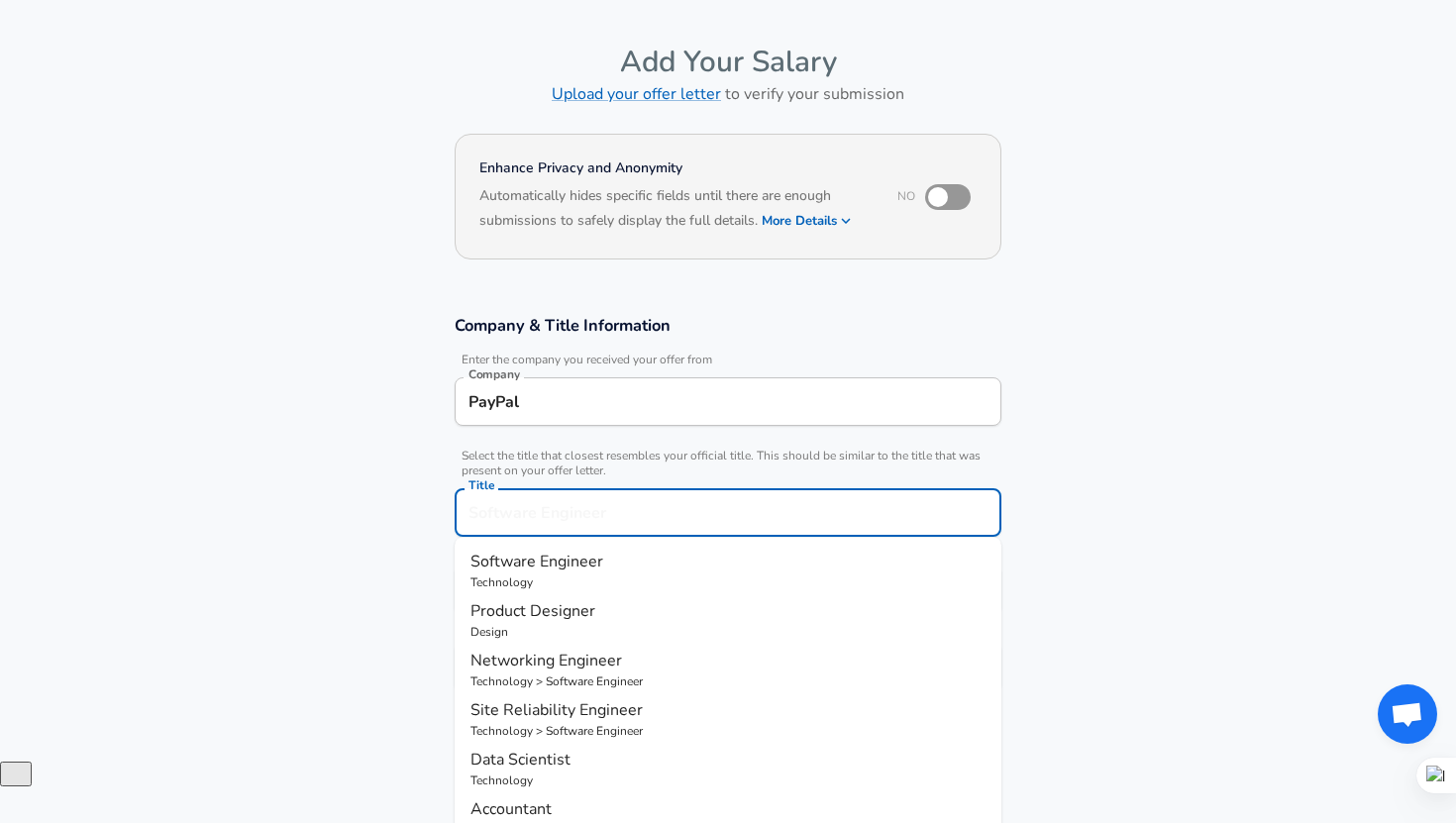 scroll, scrollTop: 101, scrollLeft: 0, axis: vertical 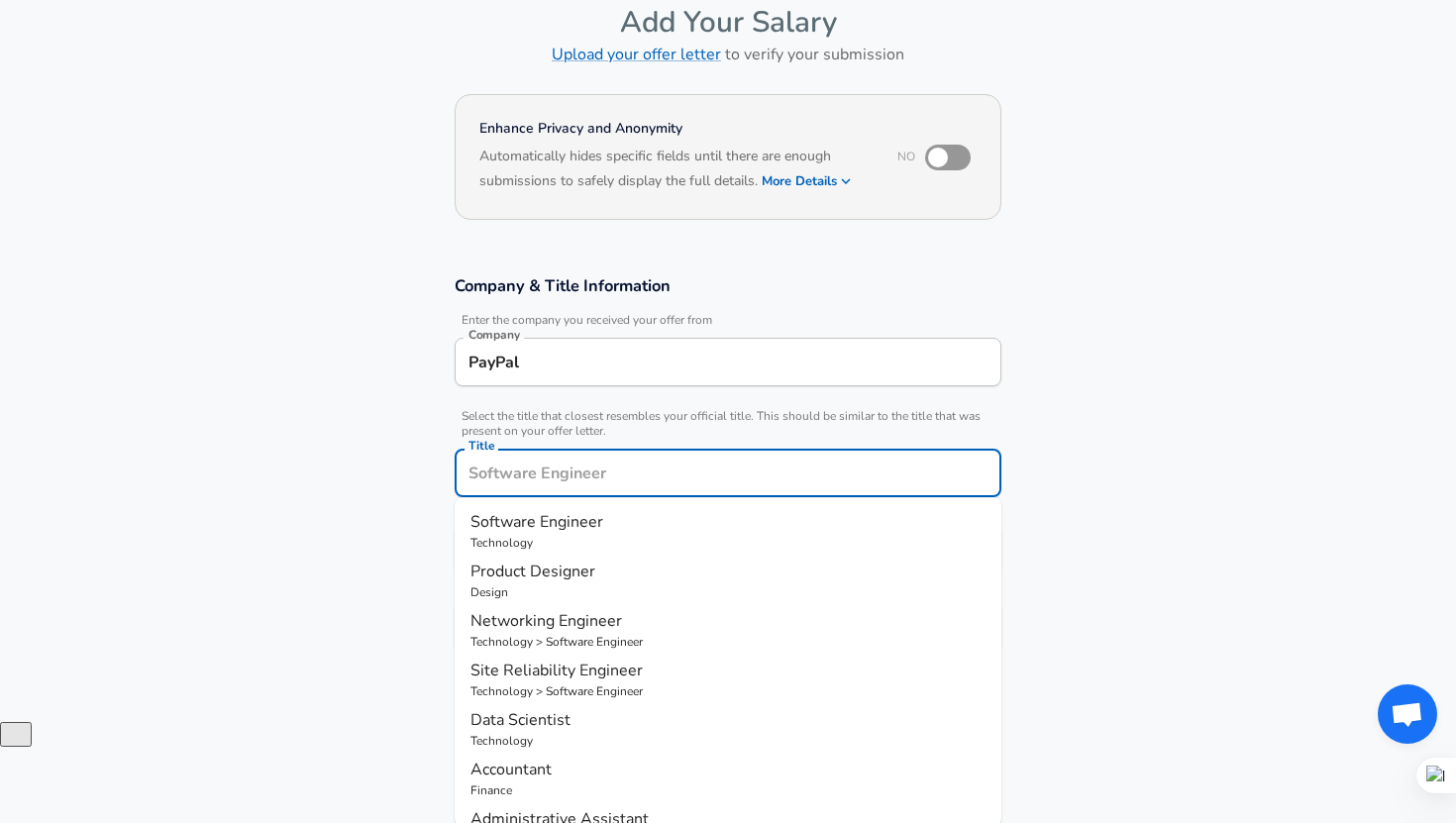 click on "Title" at bounding box center [728, 472] 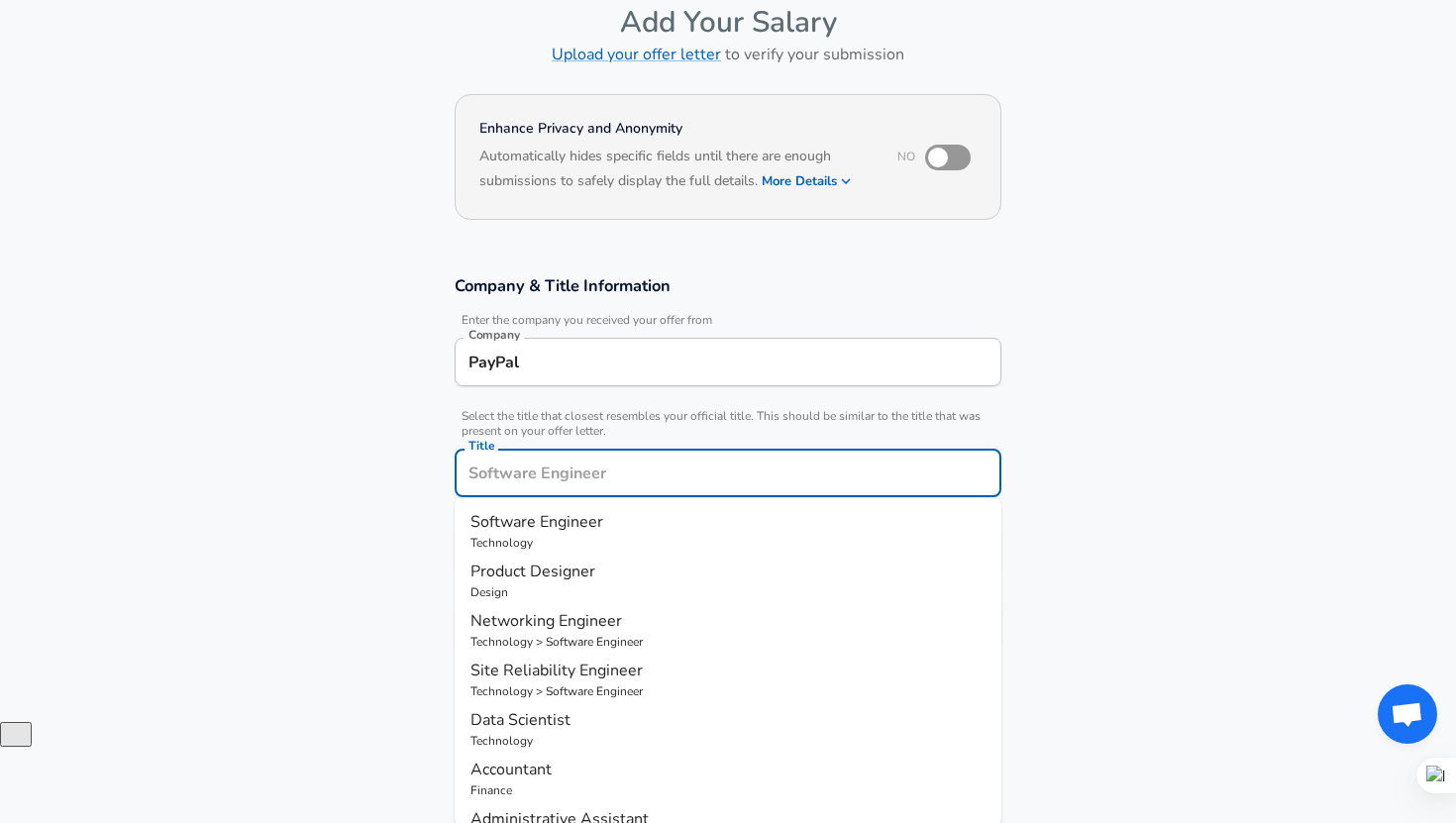 click on "Software Engineer" at bounding box center (537, 522) 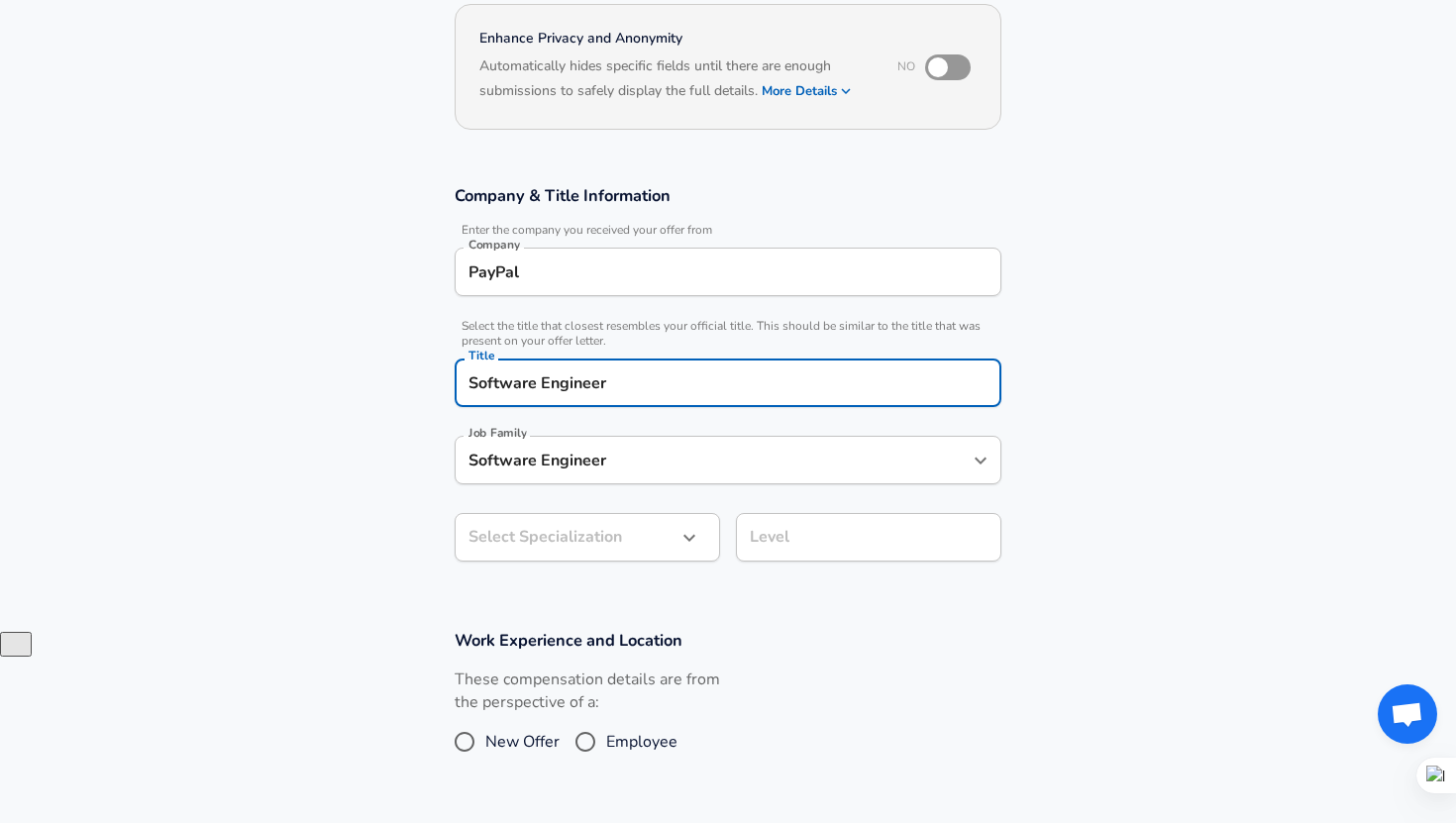 scroll, scrollTop: 251, scrollLeft: 0, axis: vertical 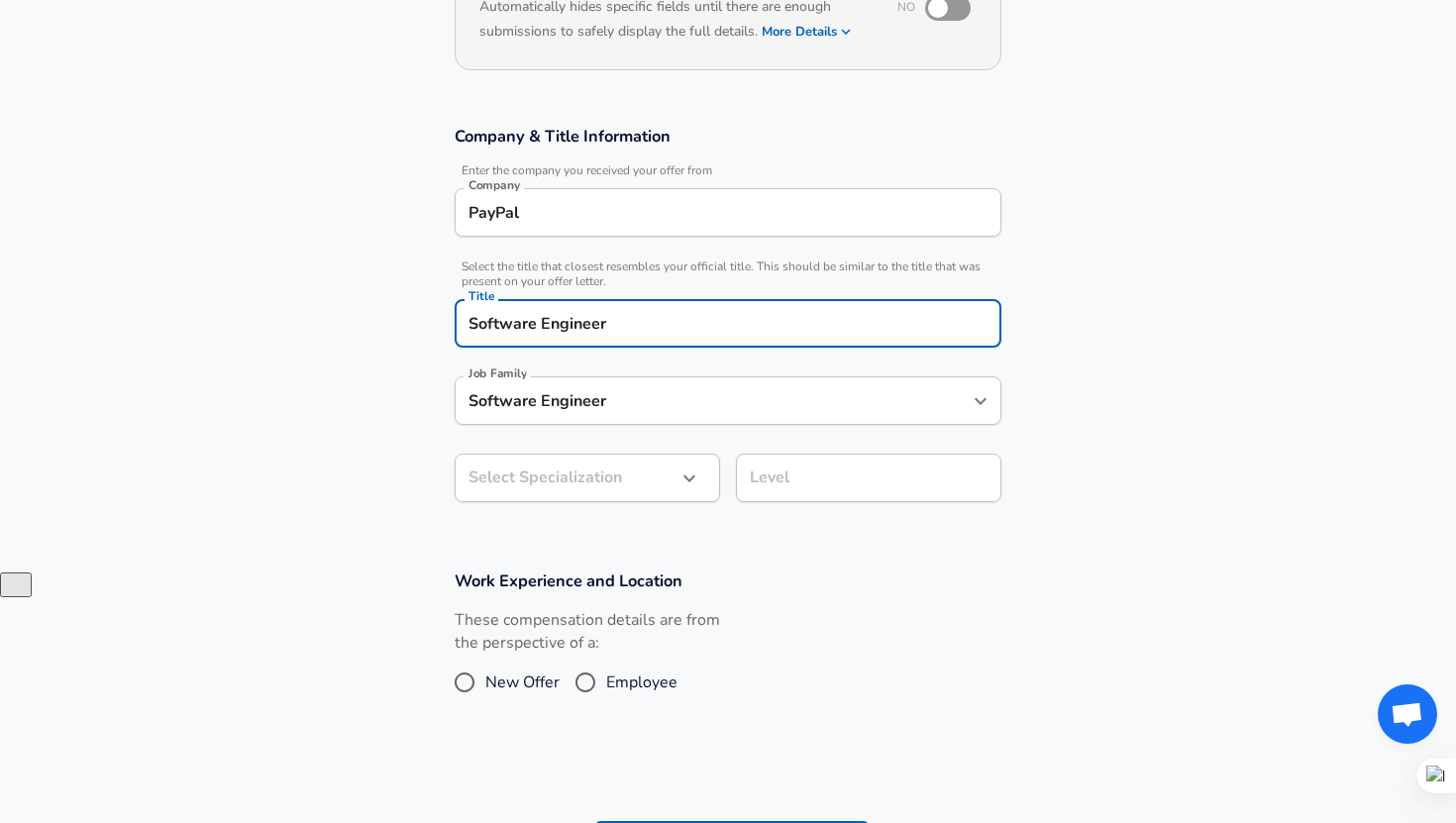 click on "Company PayPal Company Select the title that closest resembles your official title. This should be similar to the title that was present on your offer letter. Title Software Engineer Title Job Family Software Engineer Job Family Select Specialization Select Specialization Level Level Work Experience and Location These compensation details are from the perspective of a: New Offer Employee Submit Salary By continuing, you are agreeing to Levels.fyi's Terms of Use and Privacy Policy. © 2017 -" at bounding box center [728, 160] 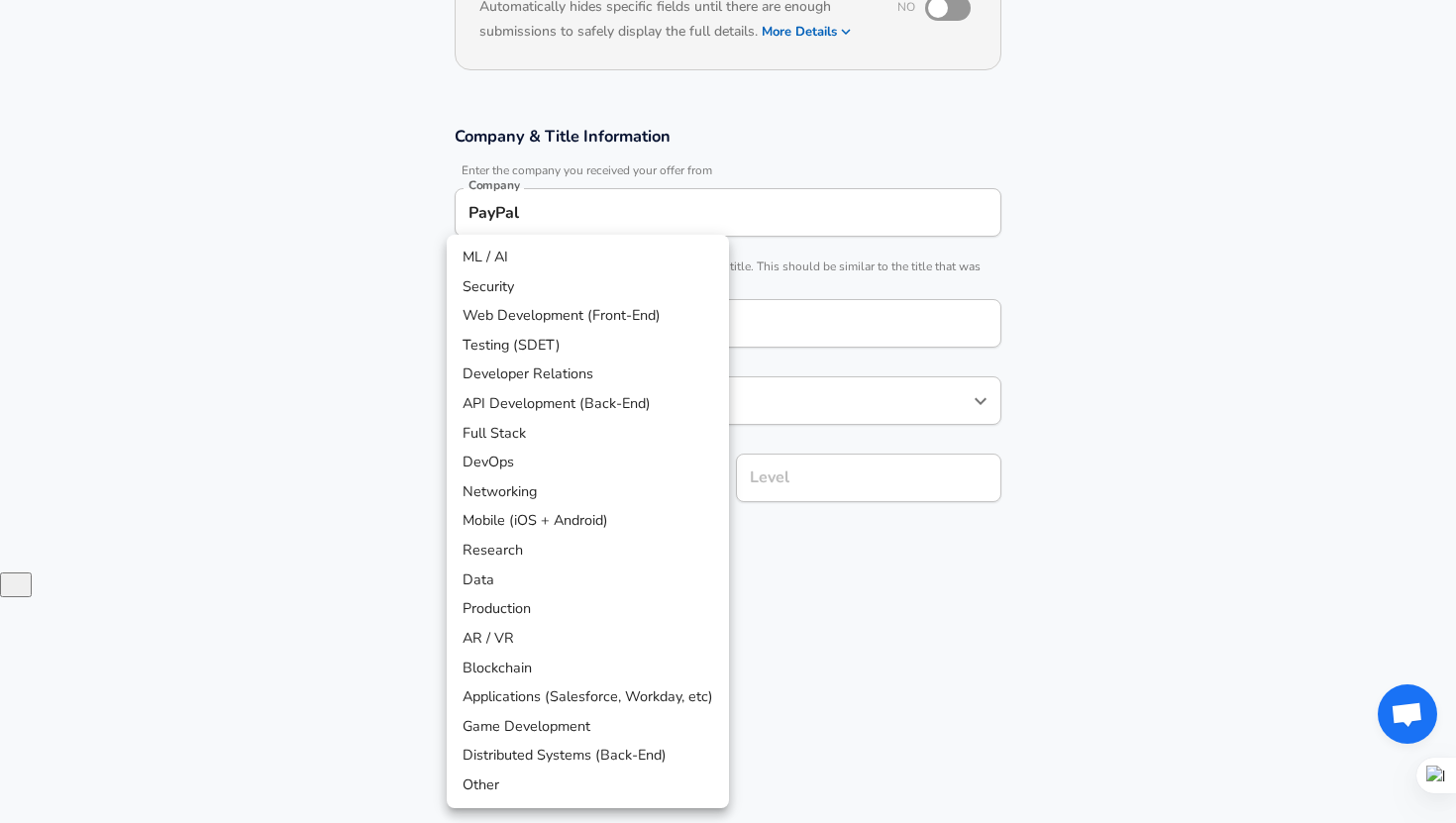 click on "API Development (Back-End)" at bounding box center (587, 404) 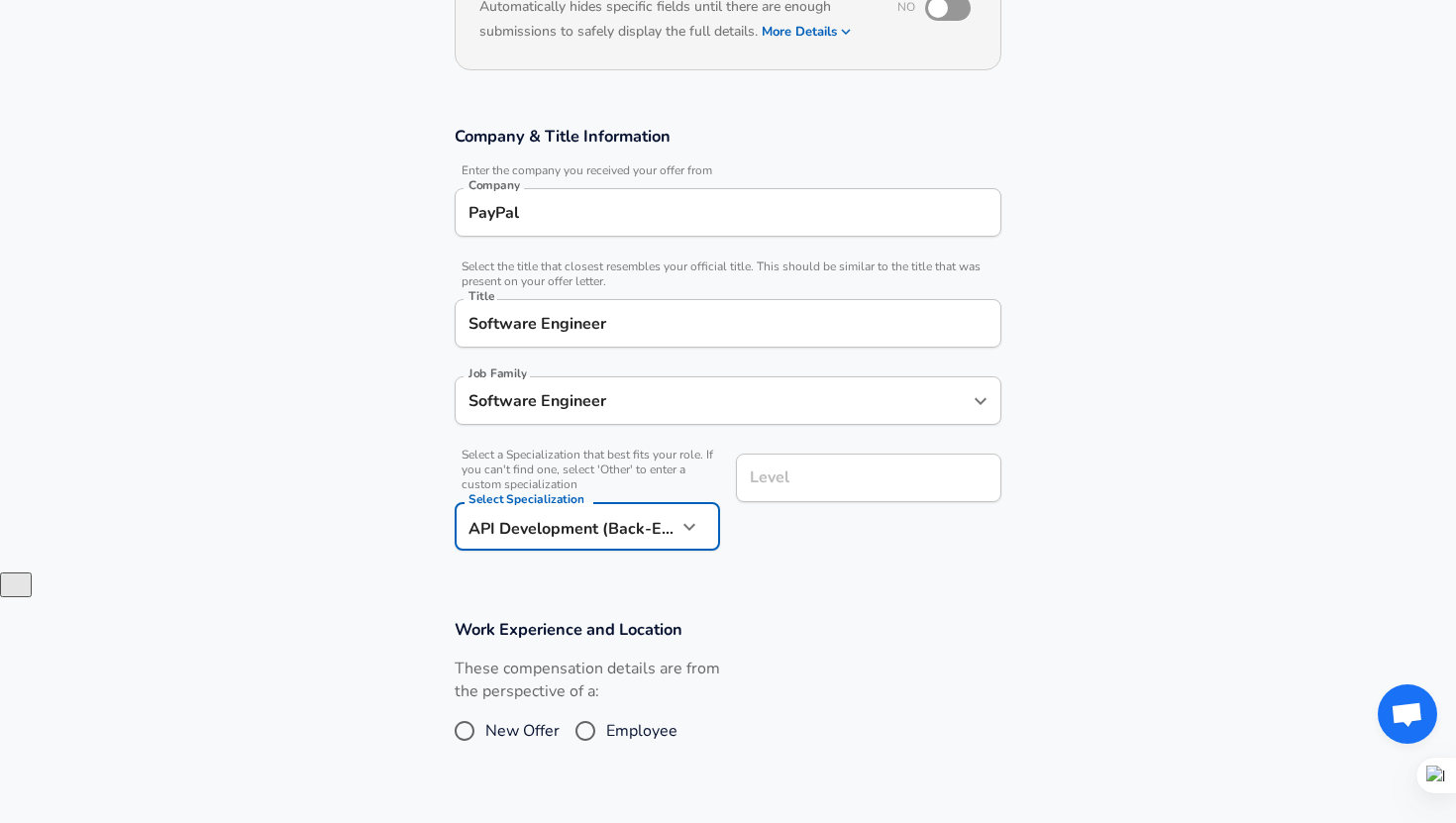 click on "Level" at bounding box center (869, 477) 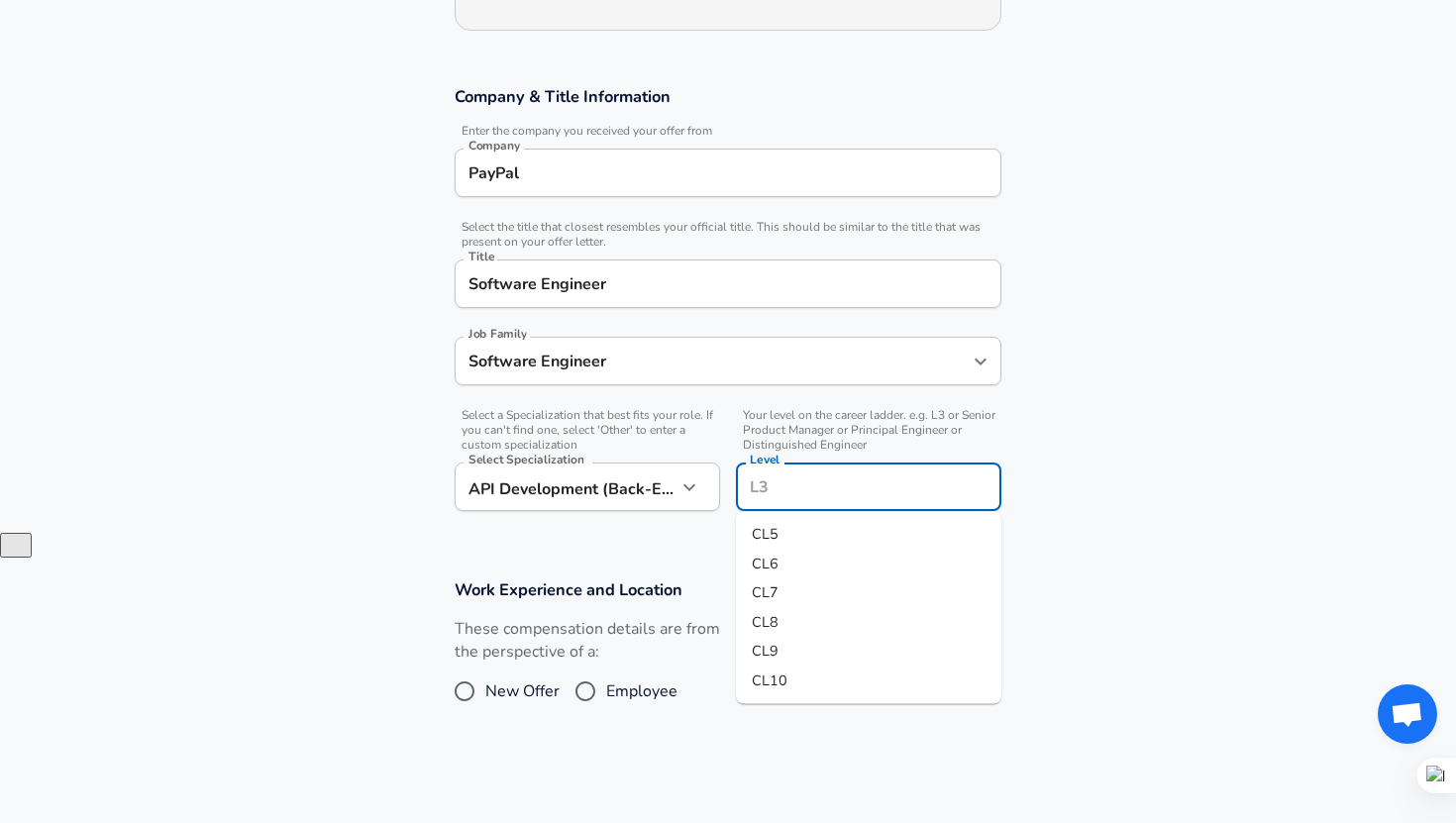 click on "Your level on the career ladder. e.g. L3 or Senior Product Manager or Principal Engineer or Distinguished Engineer" at bounding box center (869, 430) 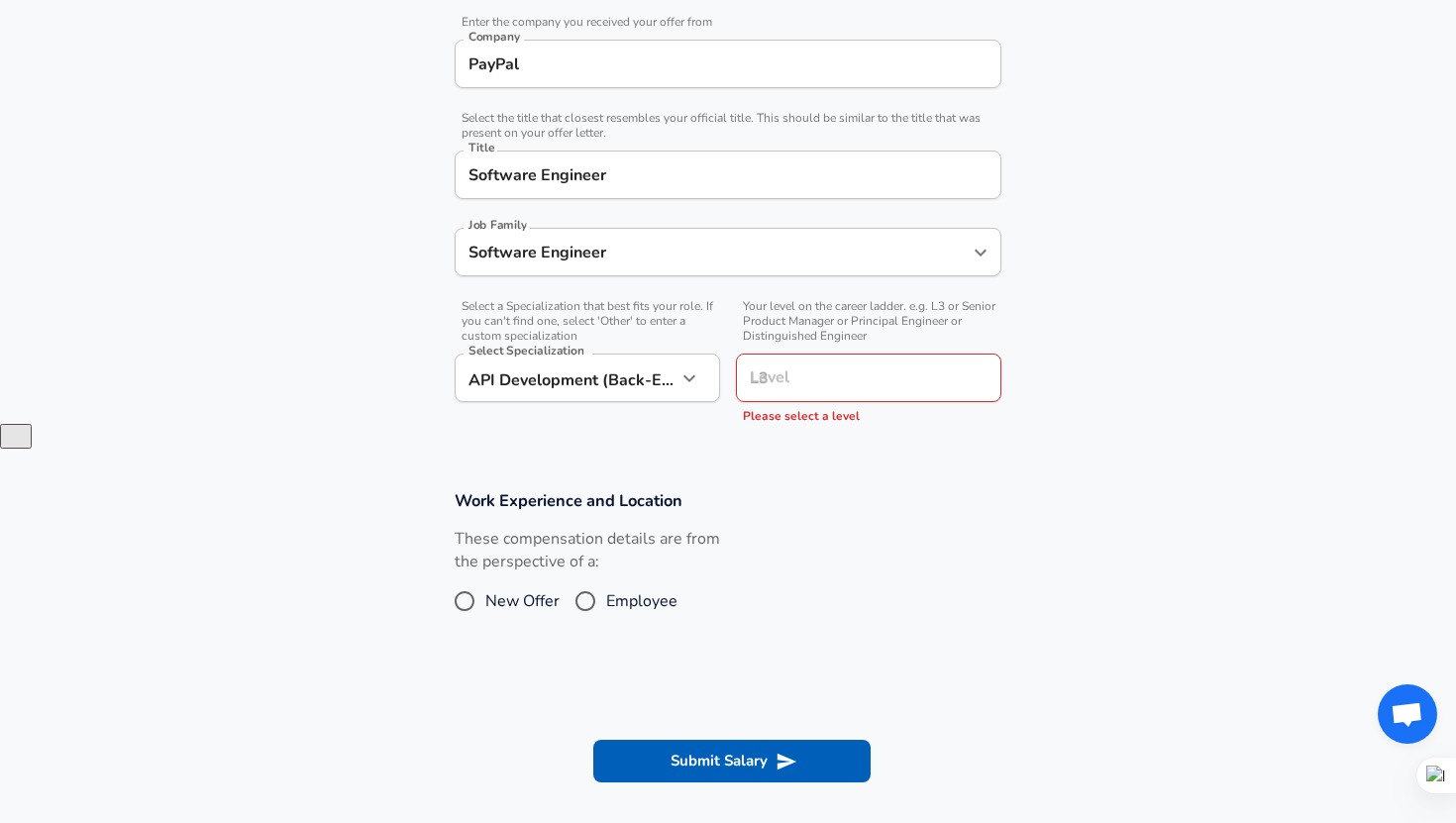 scroll, scrollTop: 404, scrollLeft: 0, axis: vertical 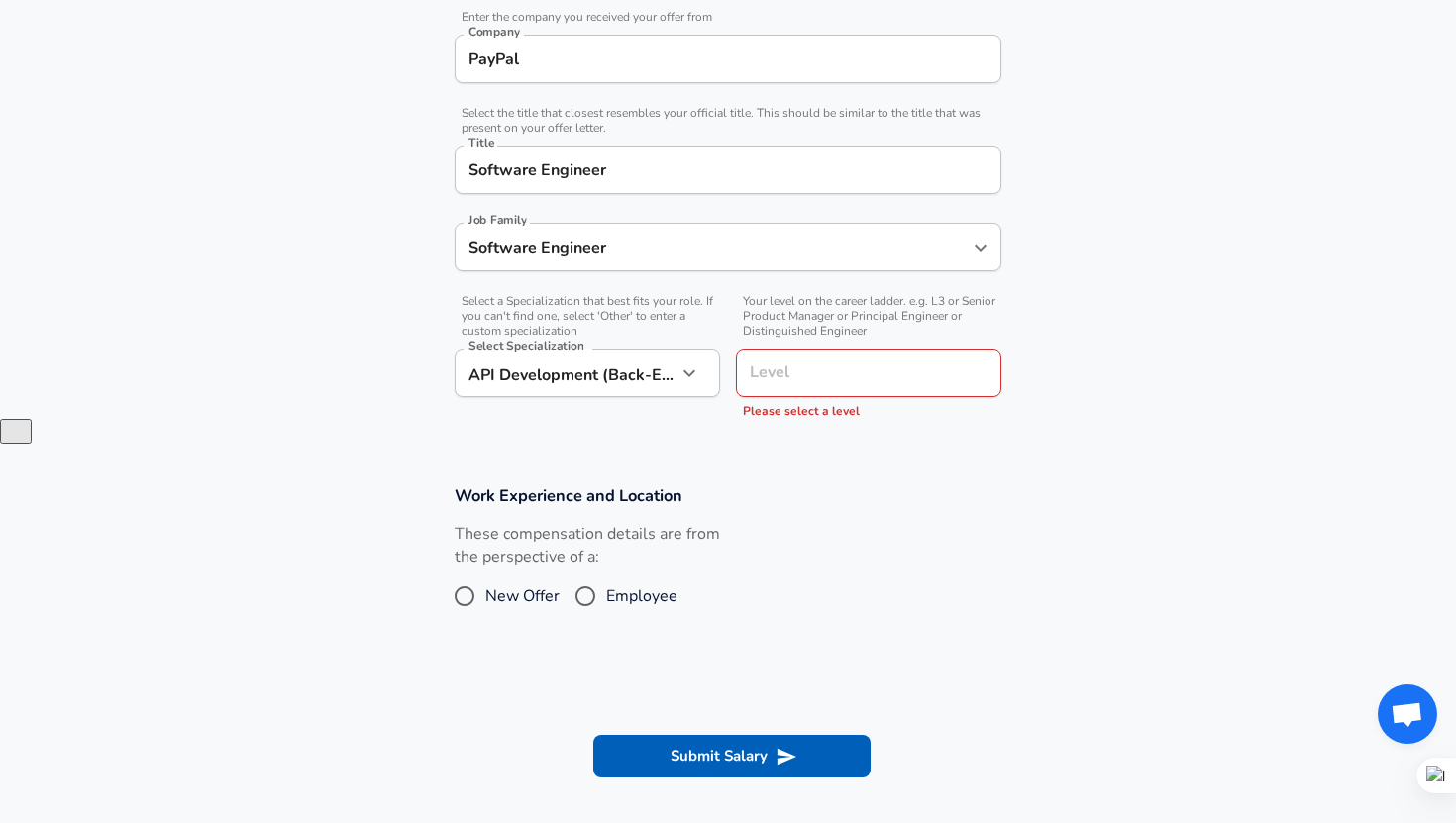 click on "Employee" at bounding box center (585, 596) 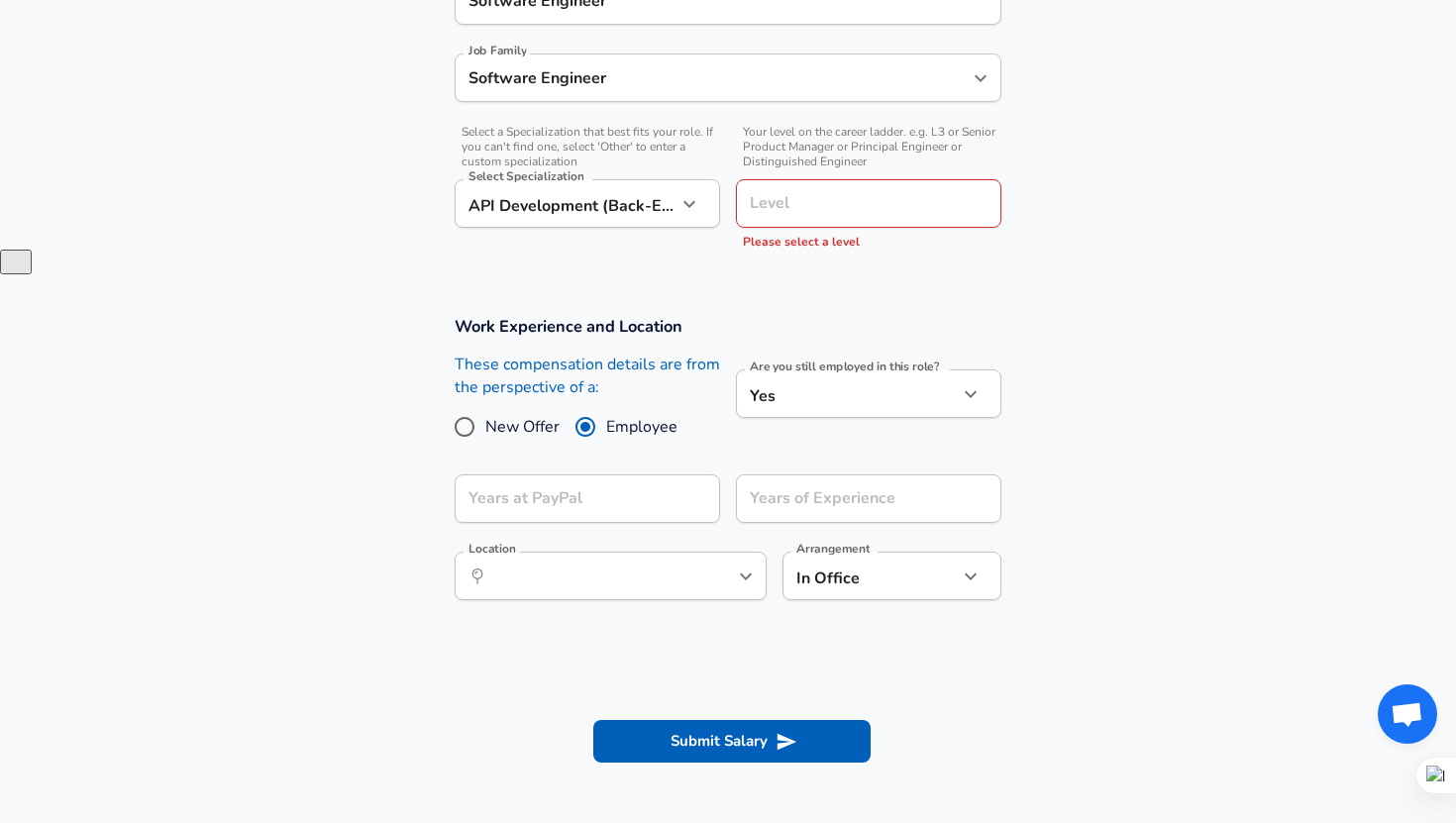 scroll, scrollTop: 619, scrollLeft: 0, axis: vertical 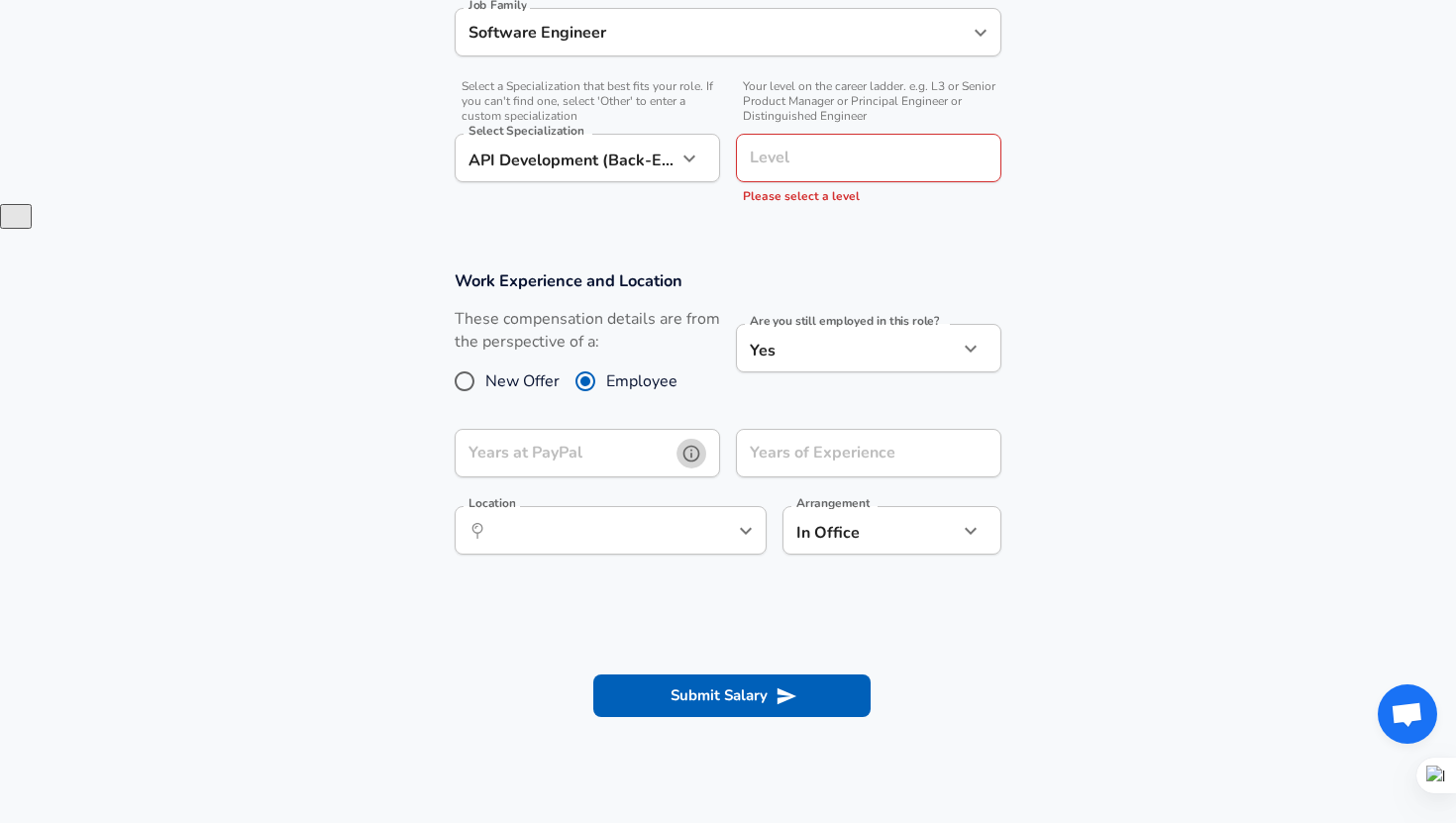 click 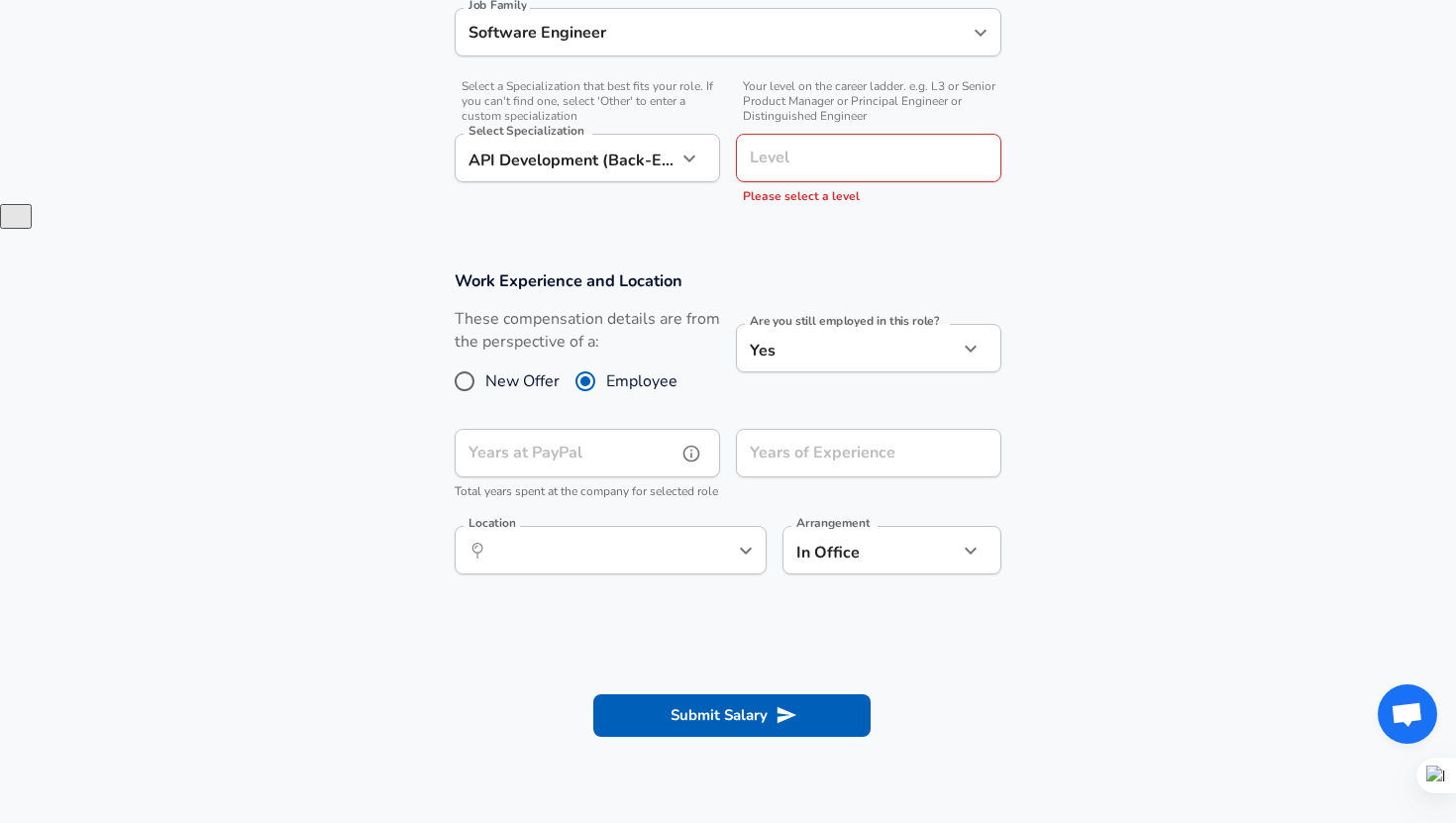 click on "Years at PayPal" at bounding box center [566, 453] 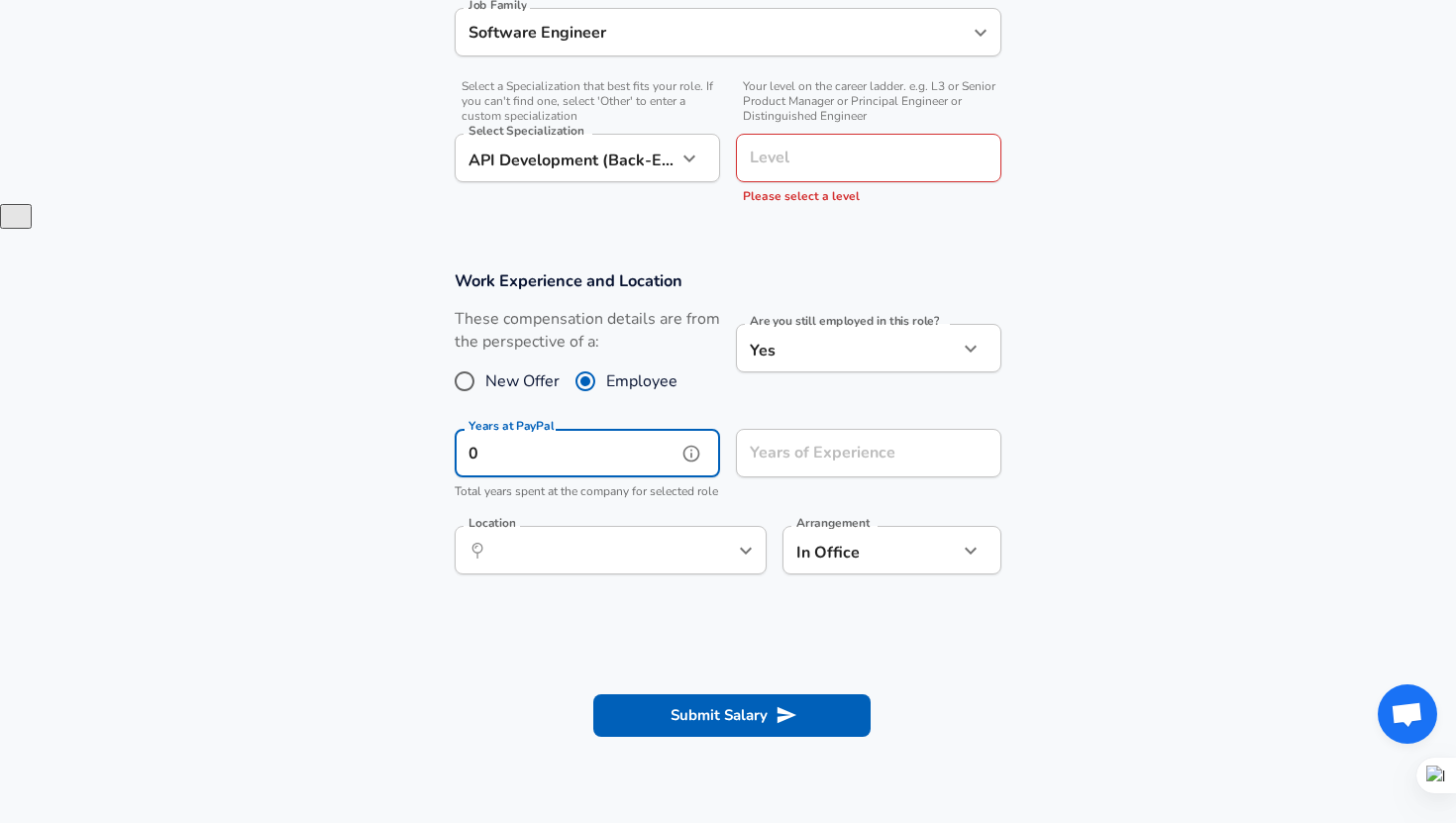 type on "0" 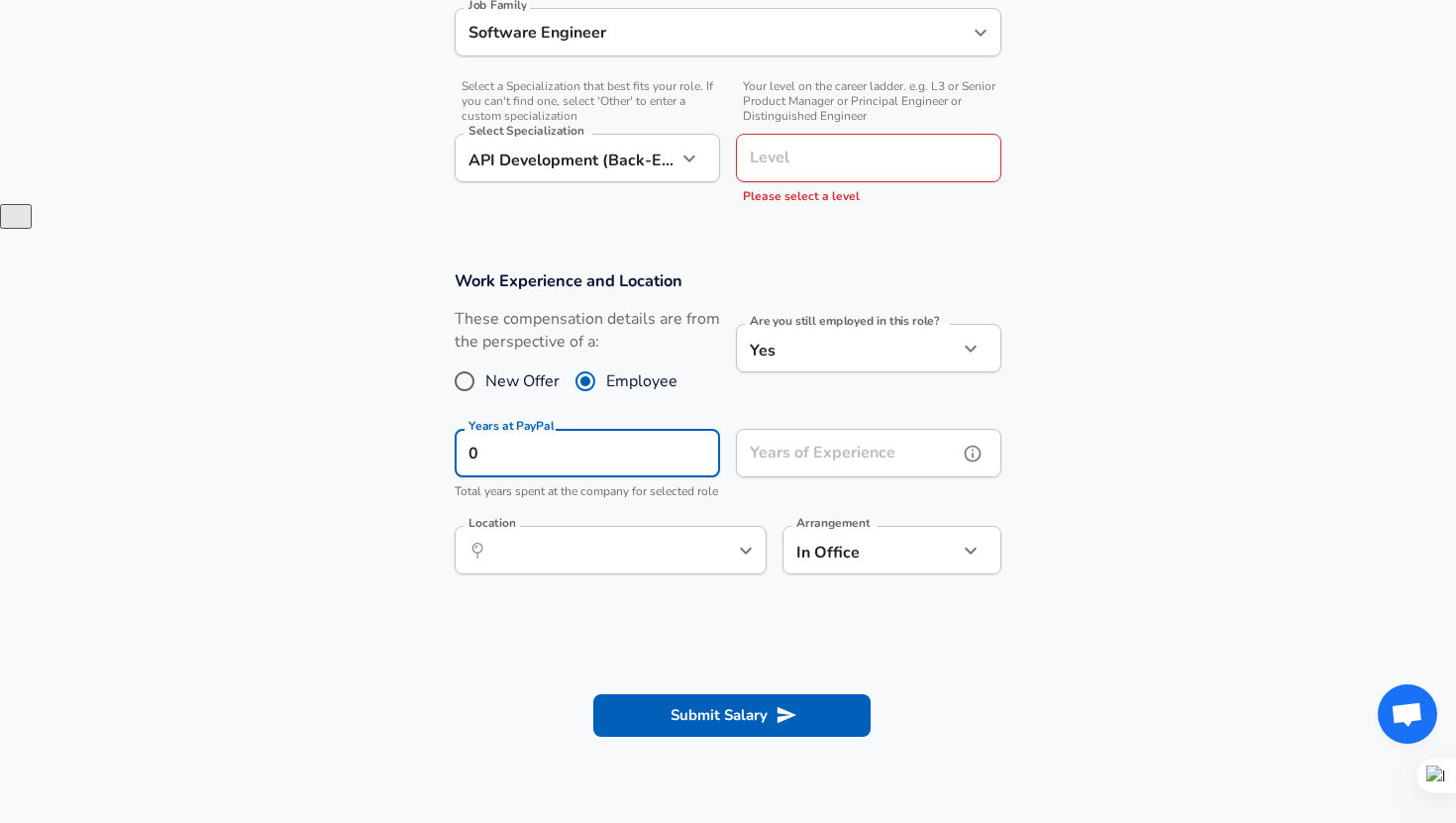 click on "Years of Experience Years of Experience" at bounding box center [869, 456] 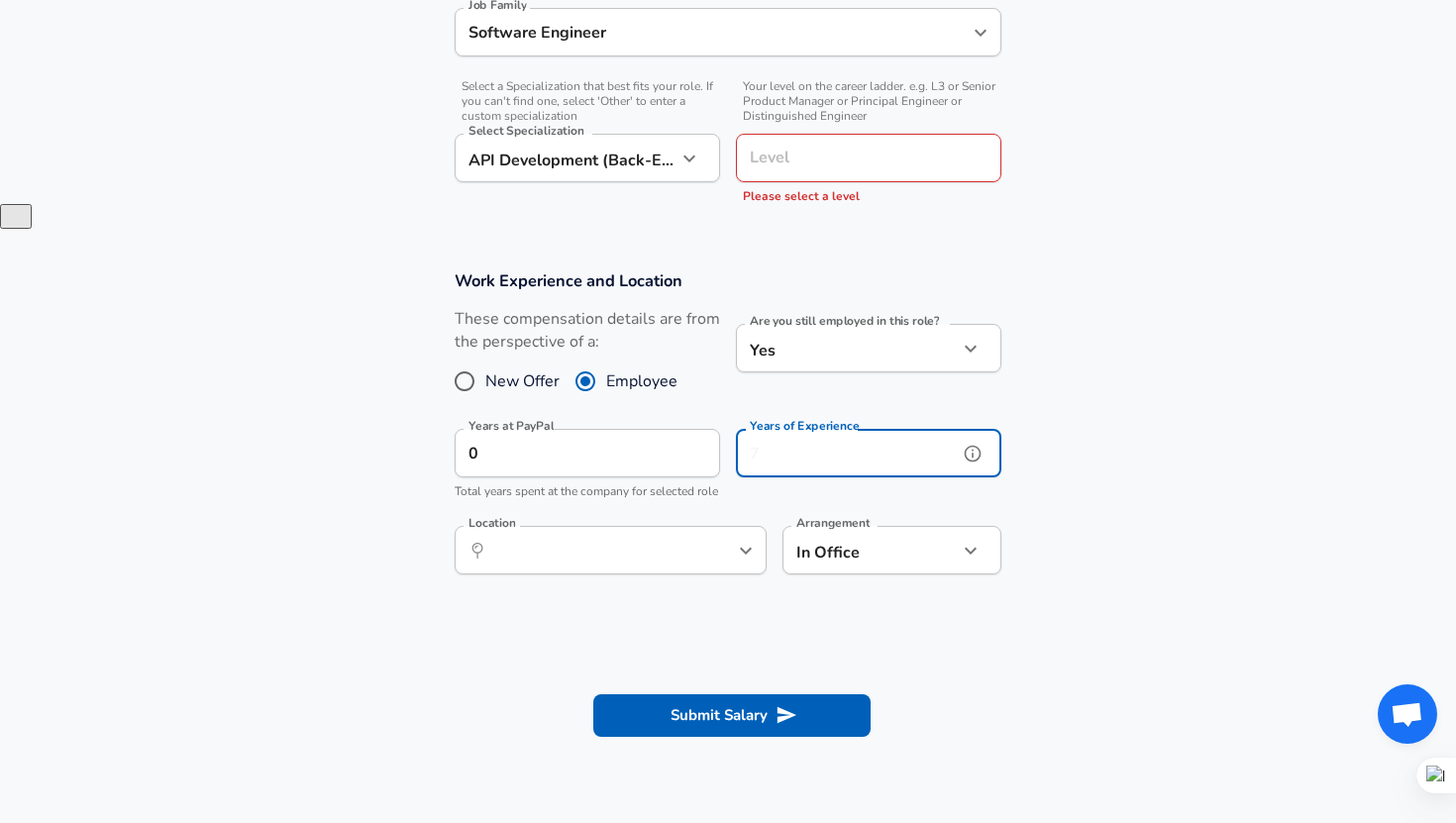 type on "3" 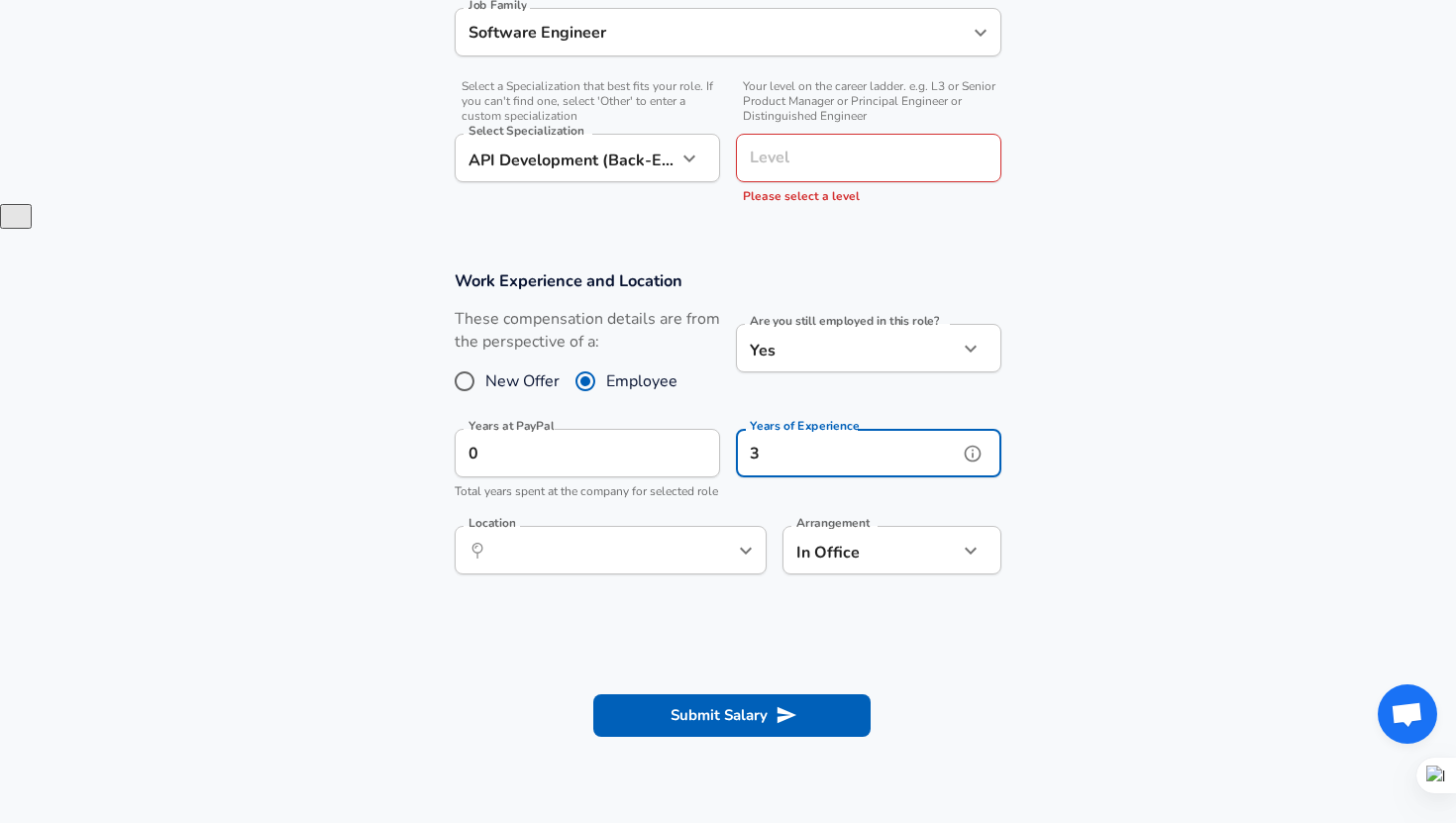 click on "​ Location" at bounding box center [610, 550] 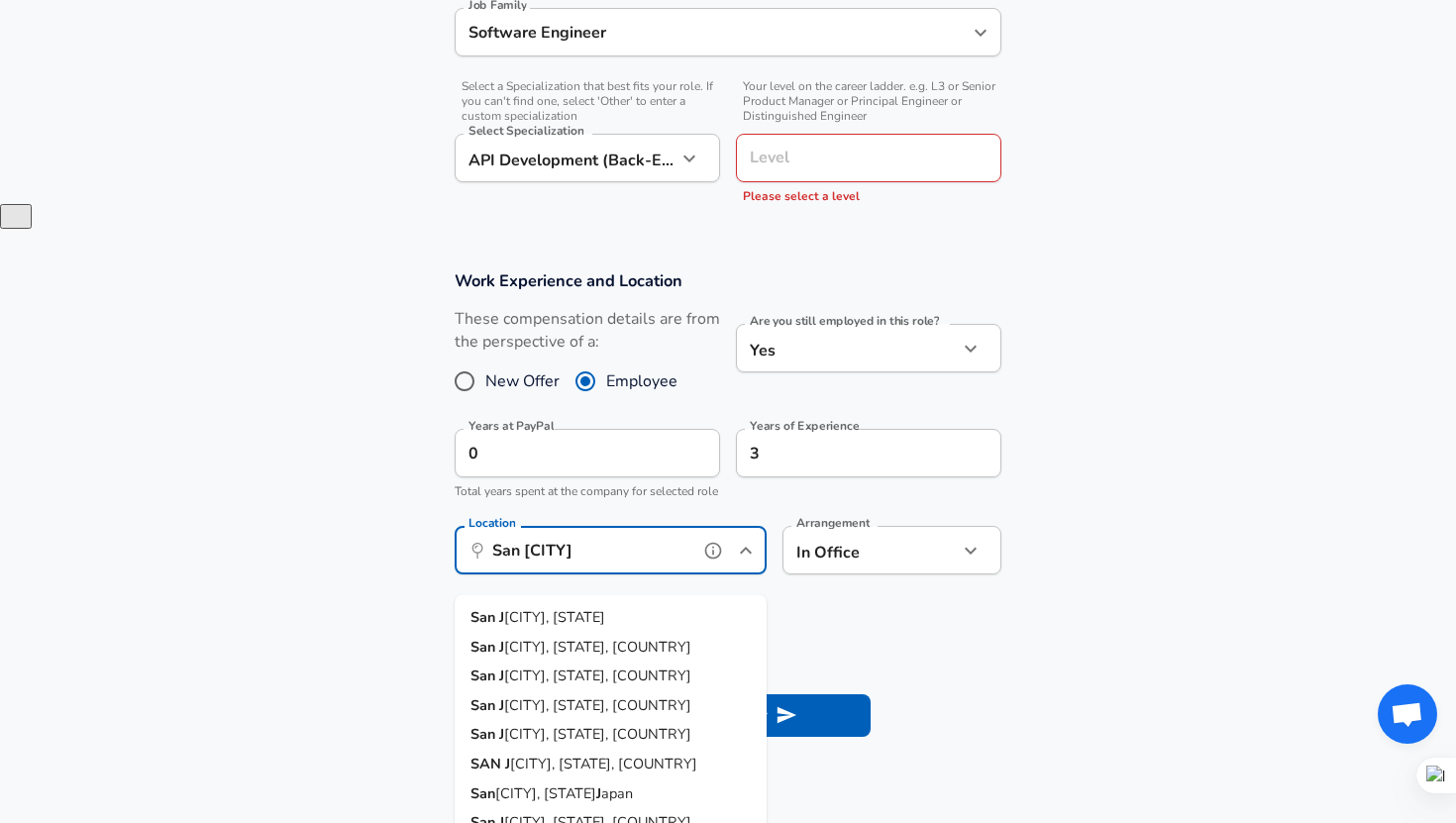 click on "San [CITY], [STATE]" at bounding box center [610, 618] 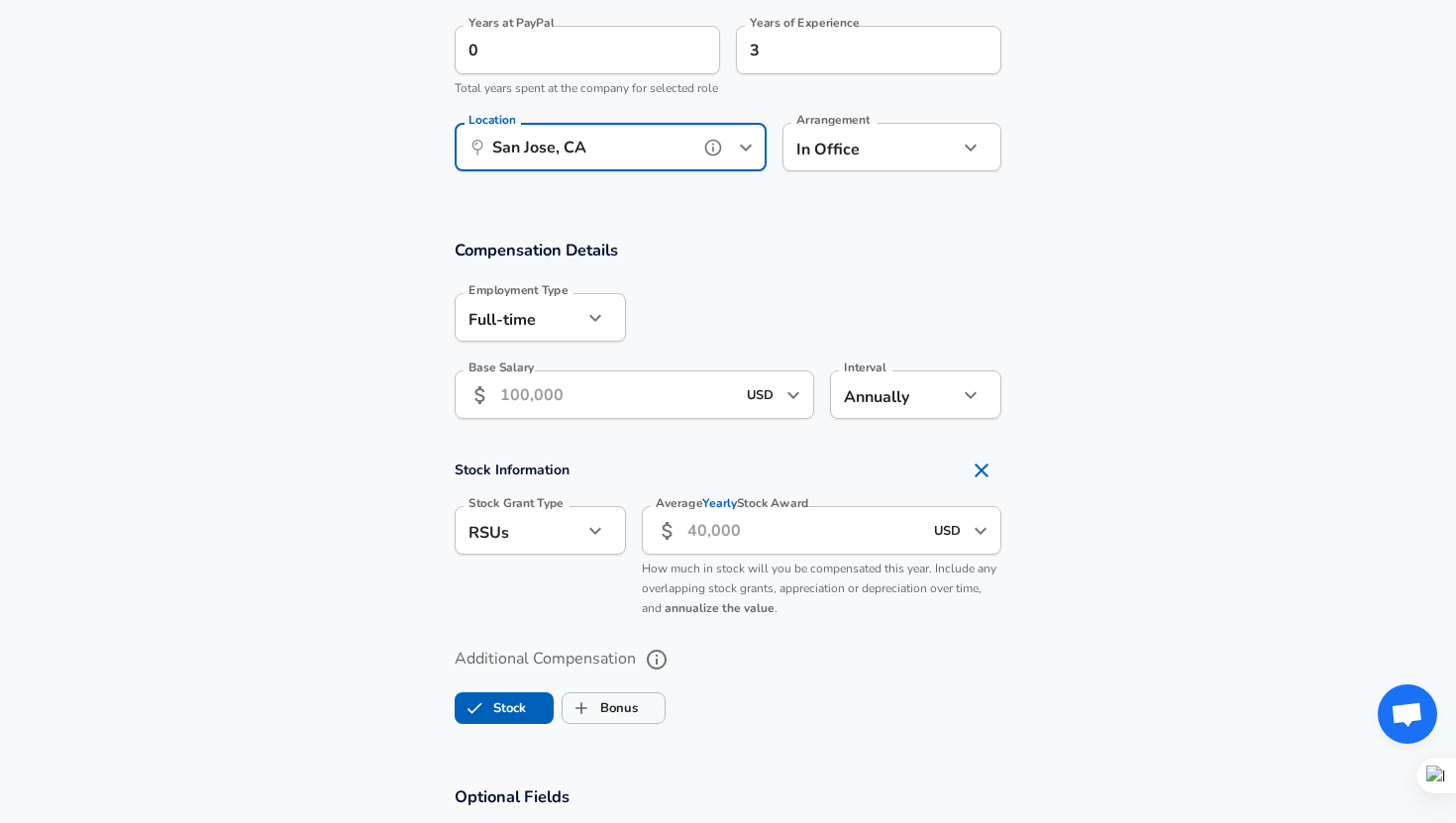 scroll, scrollTop: 1024, scrollLeft: 0, axis: vertical 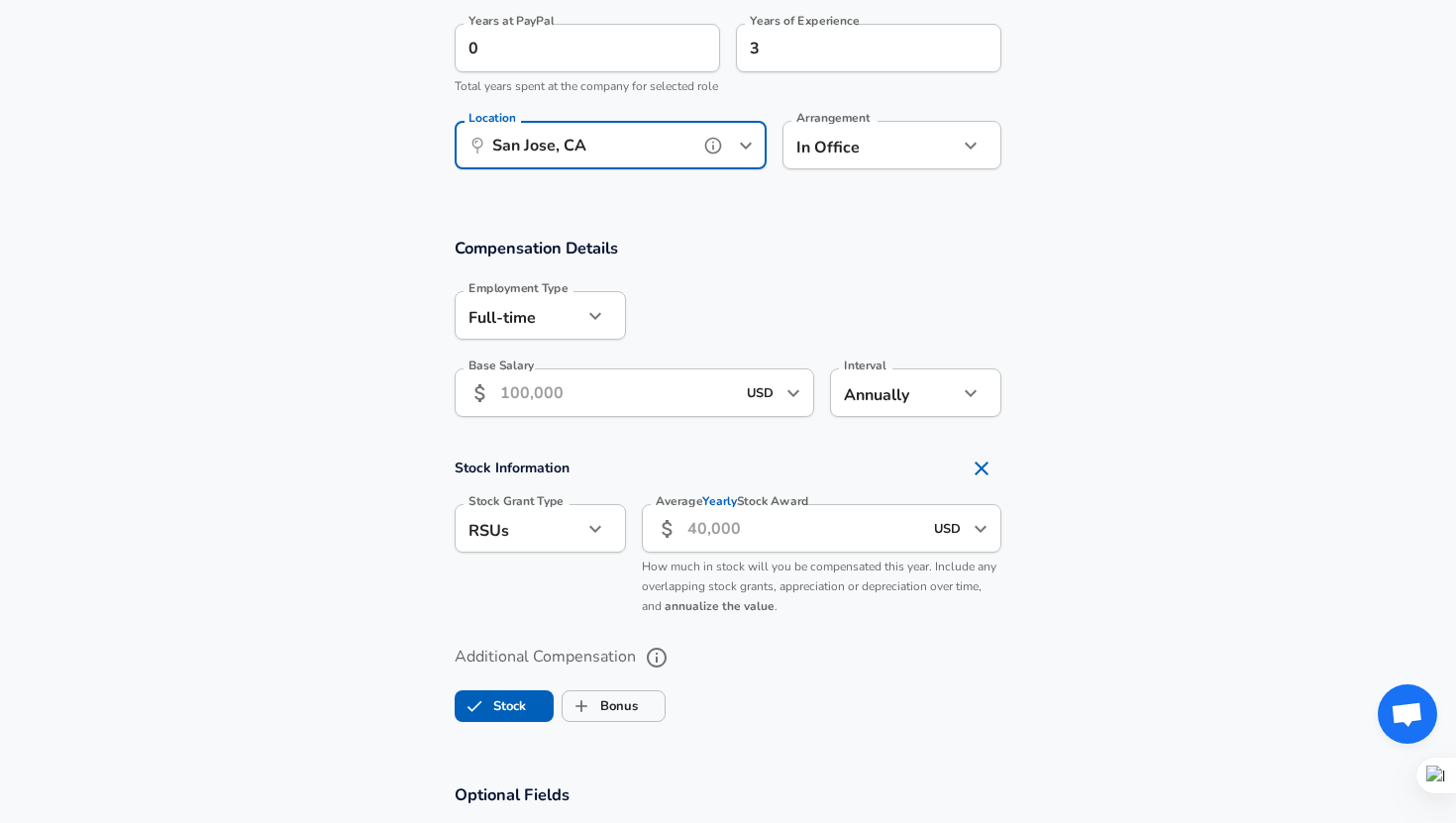 type on "San Jose, CA" 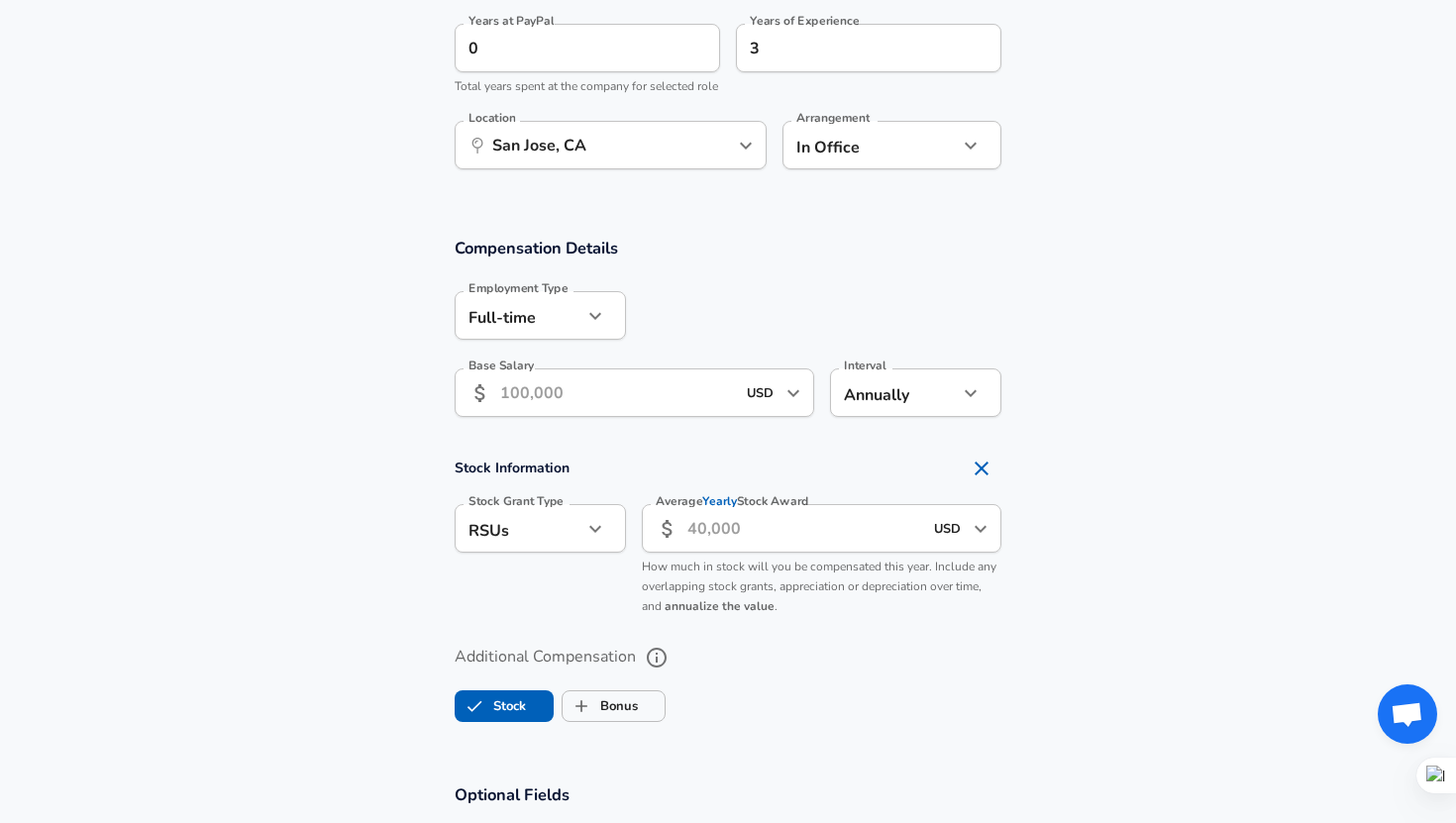 click on "Base Salary" at bounding box center [617, 392] 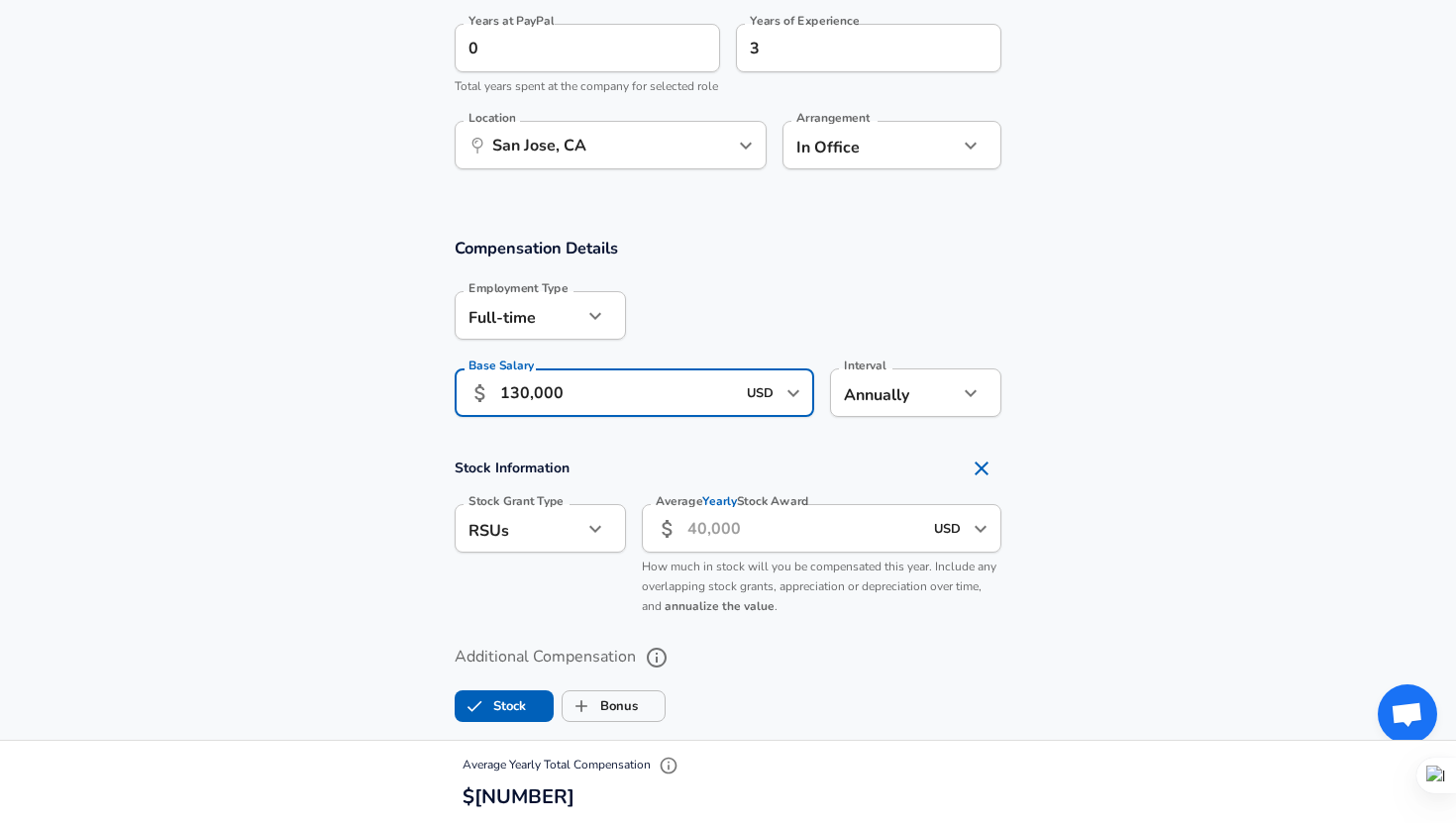 scroll, scrollTop: 0, scrollLeft: 0, axis: both 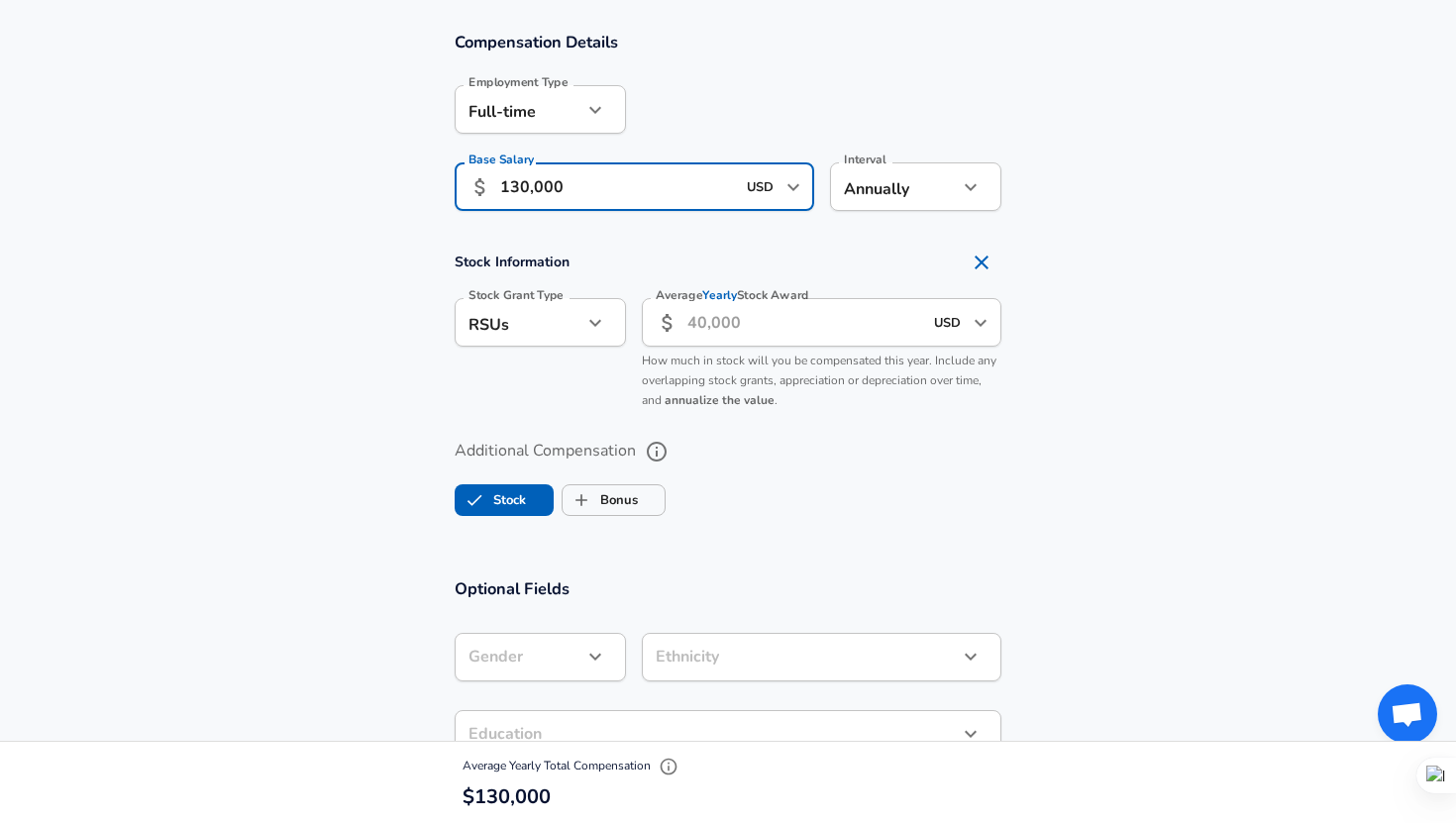 type on "130,000" 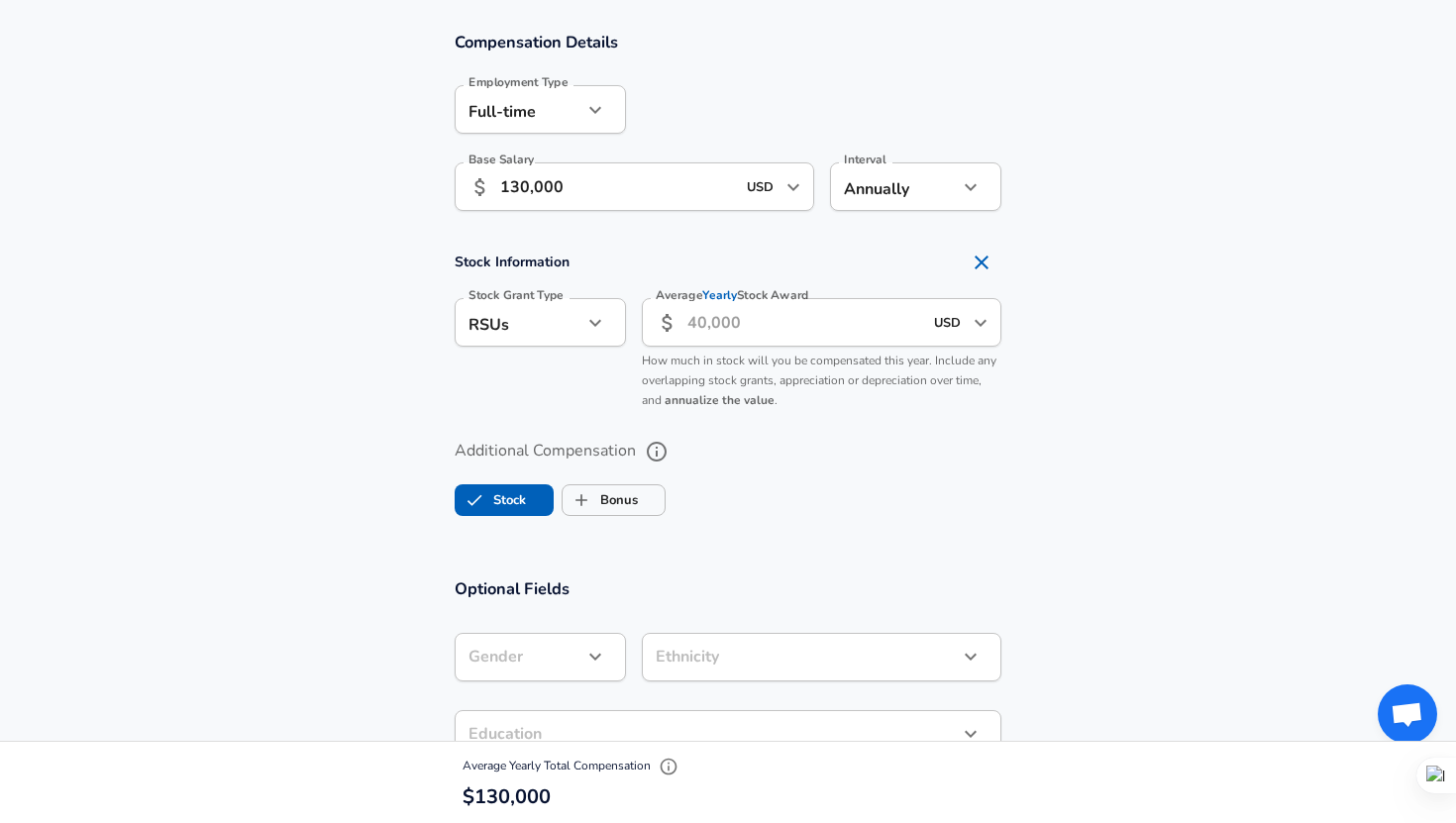 scroll, scrollTop: 0, scrollLeft: 0, axis: both 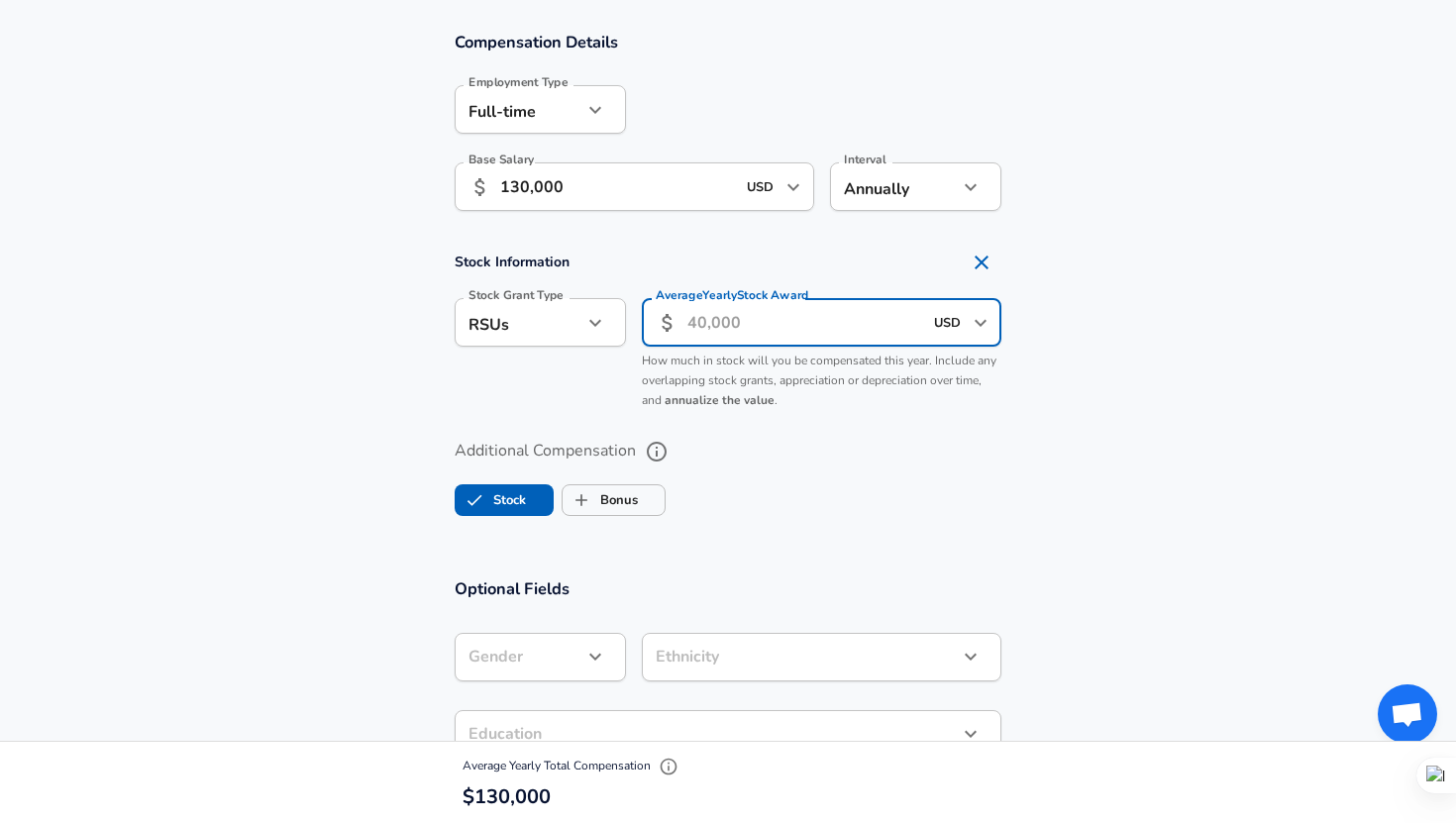 click on "Average  Yearly  Stock Award" at bounding box center [804, 322] 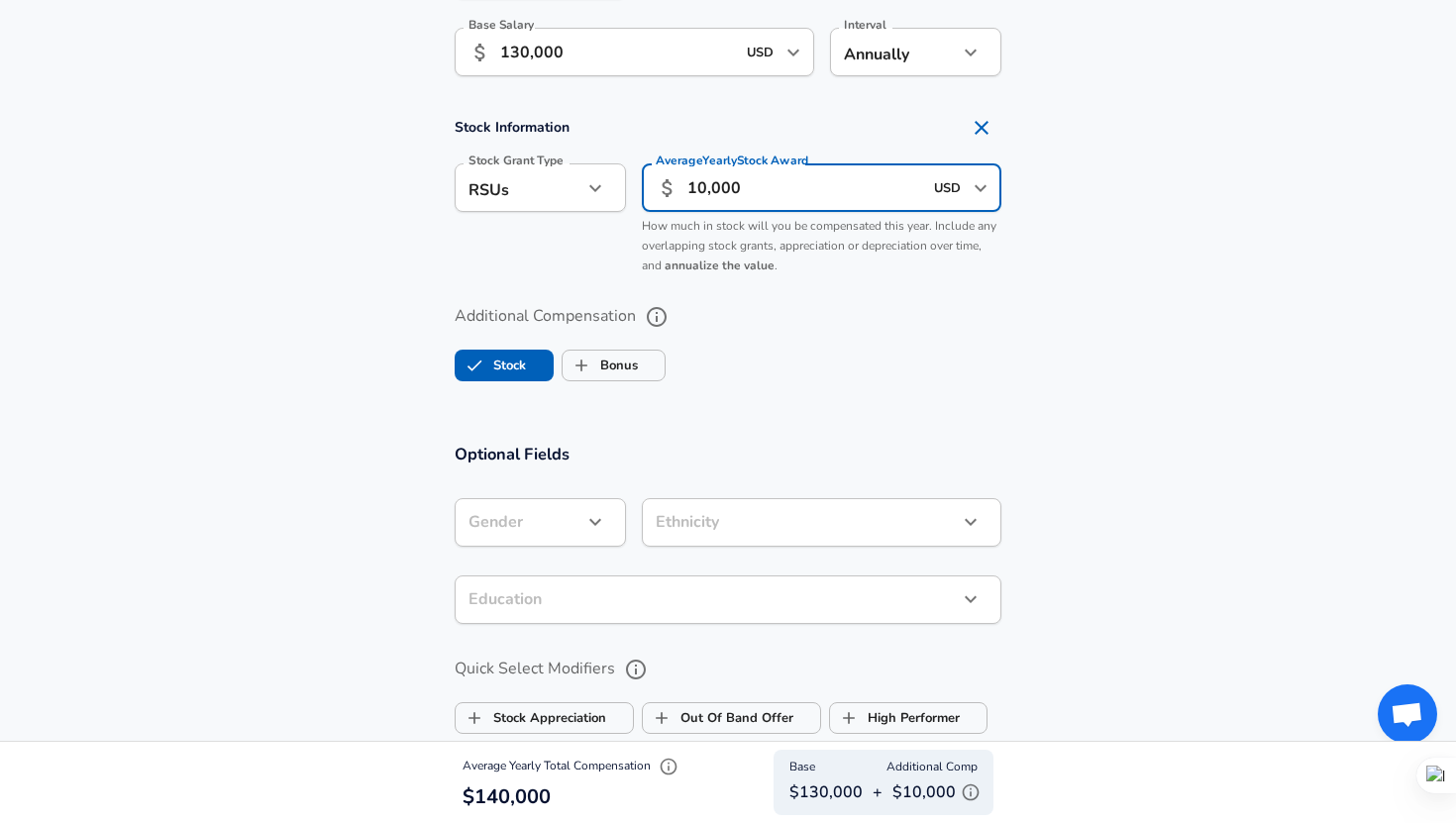 scroll, scrollTop: 1372, scrollLeft: 0, axis: vertical 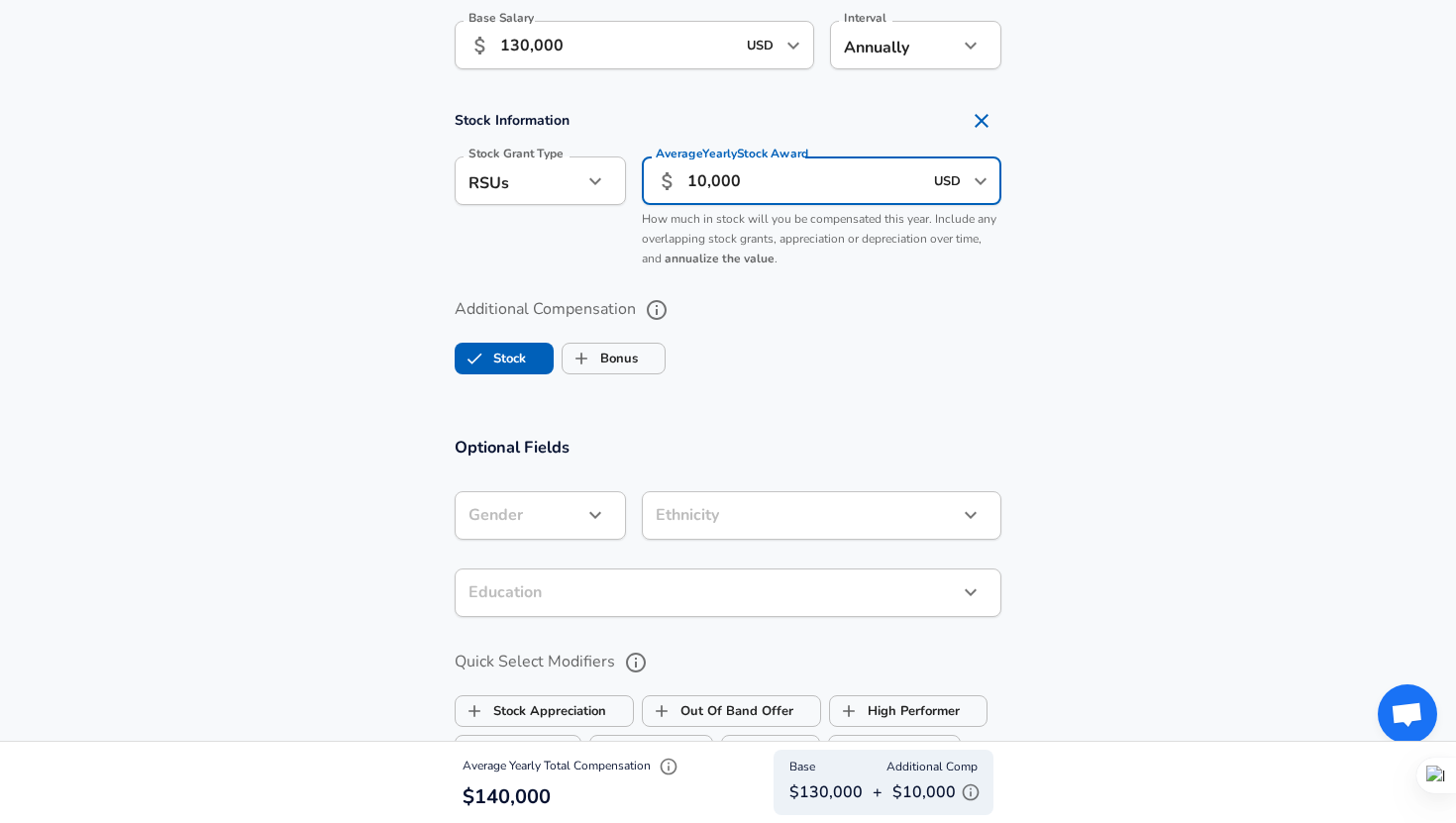 type on "10,000" 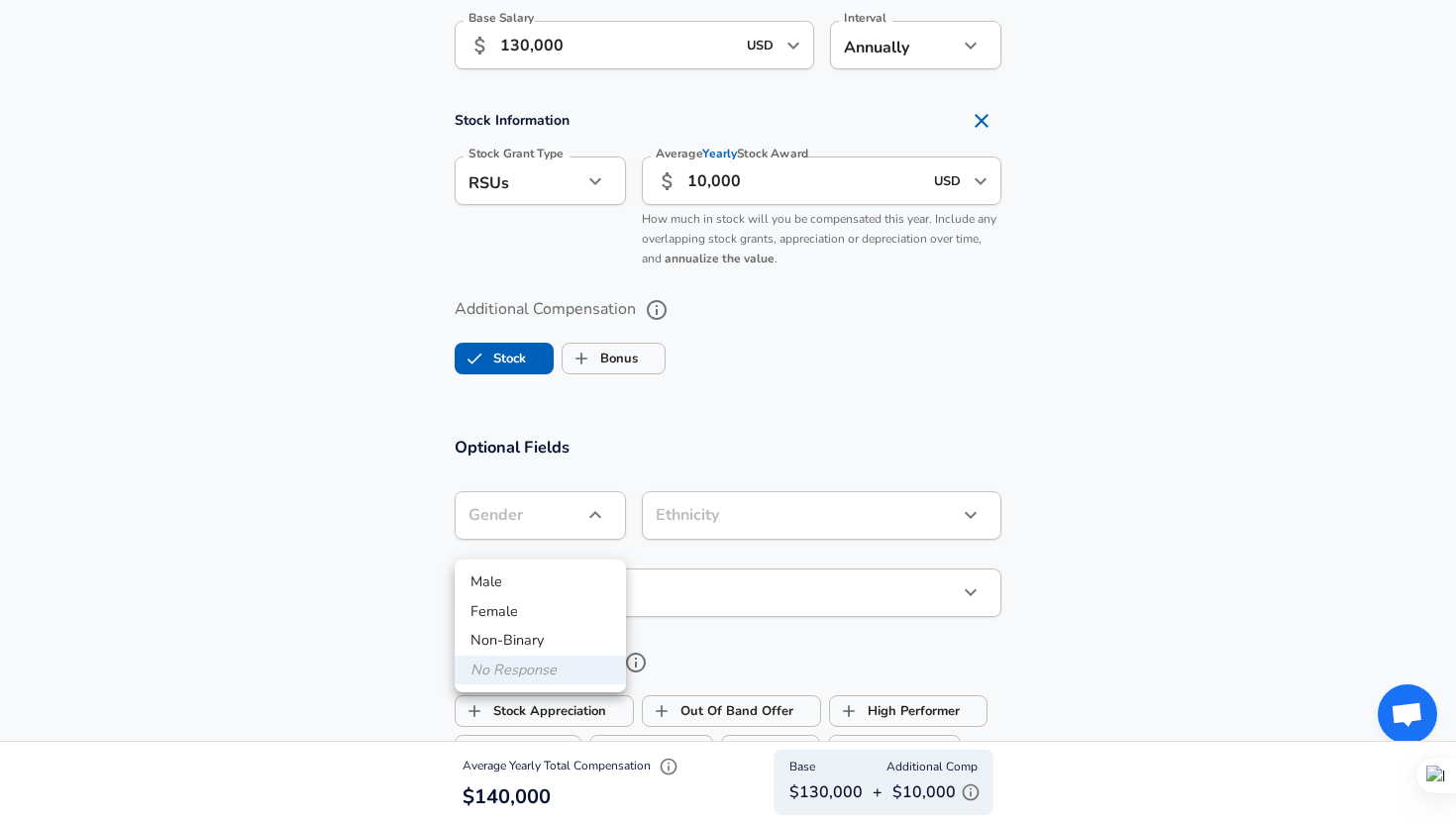 click on "Female" at bounding box center [540, 612] 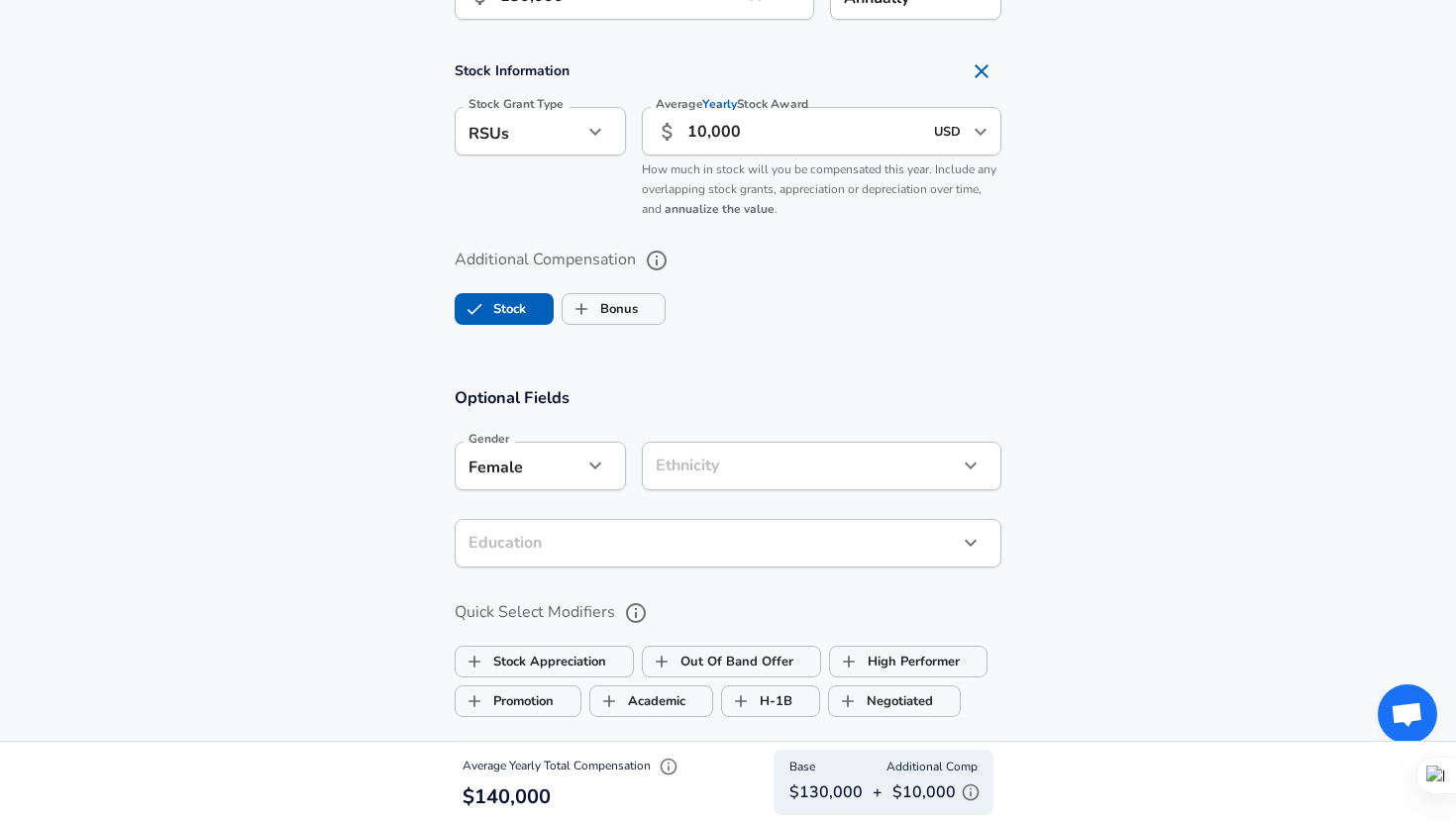 scroll, scrollTop: 1464, scrollLeft: 0, axis: vertical 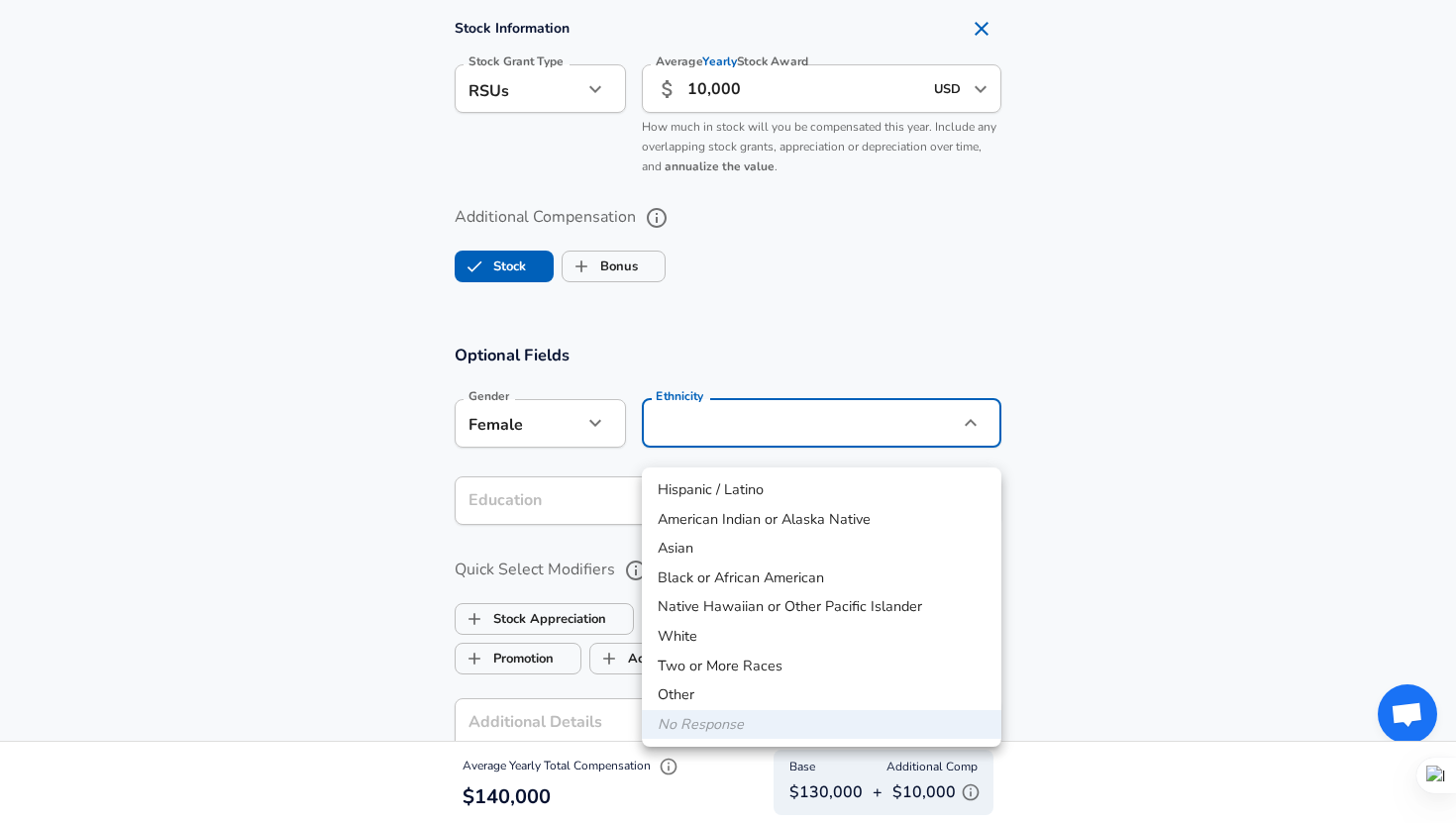 click on "Company PayPal Company Select the title that closest resembles your official title. This should be similar to the title that was present on your offer letter. Title Software Engineer Title Job Family Software Engineer Job Family Select Specialization API Development (Back-End) API Development (Back-End) Select Specialization Level Level Please select a level New Offer Employee Yes 0" at bounding box center (728, -1053) 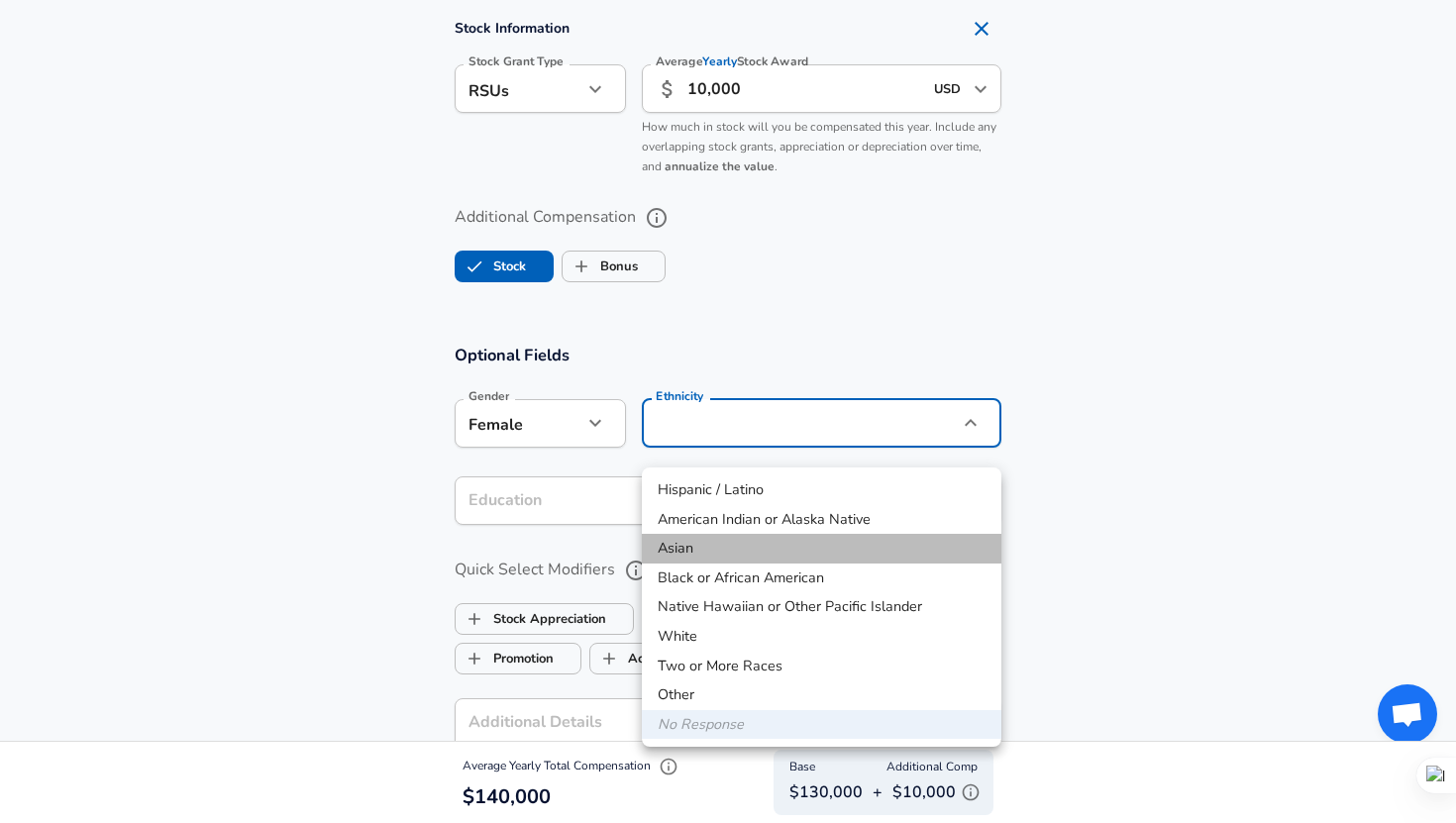 click on "Asian" at bounding box center [821, 549] 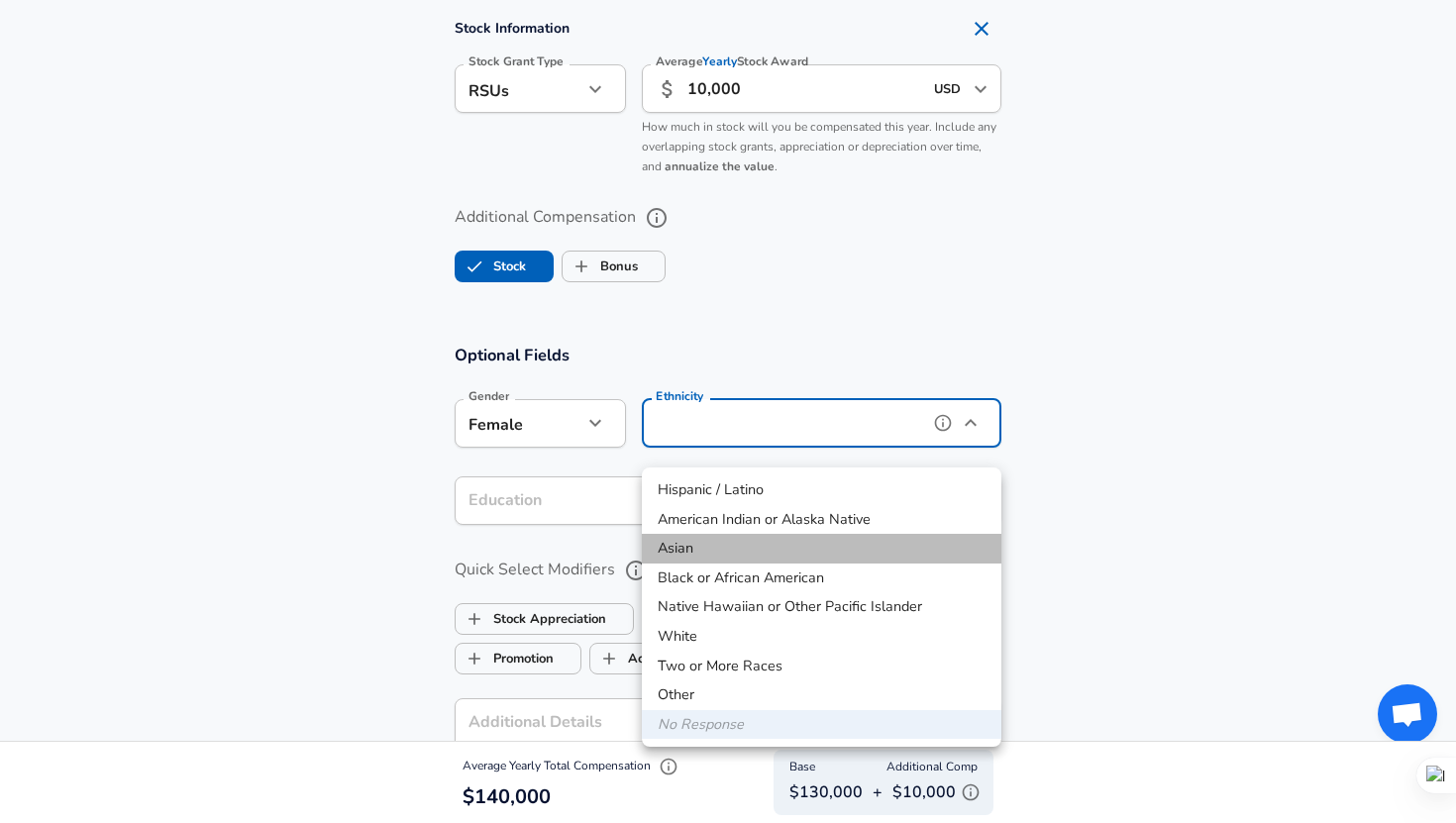 type on "Asian" 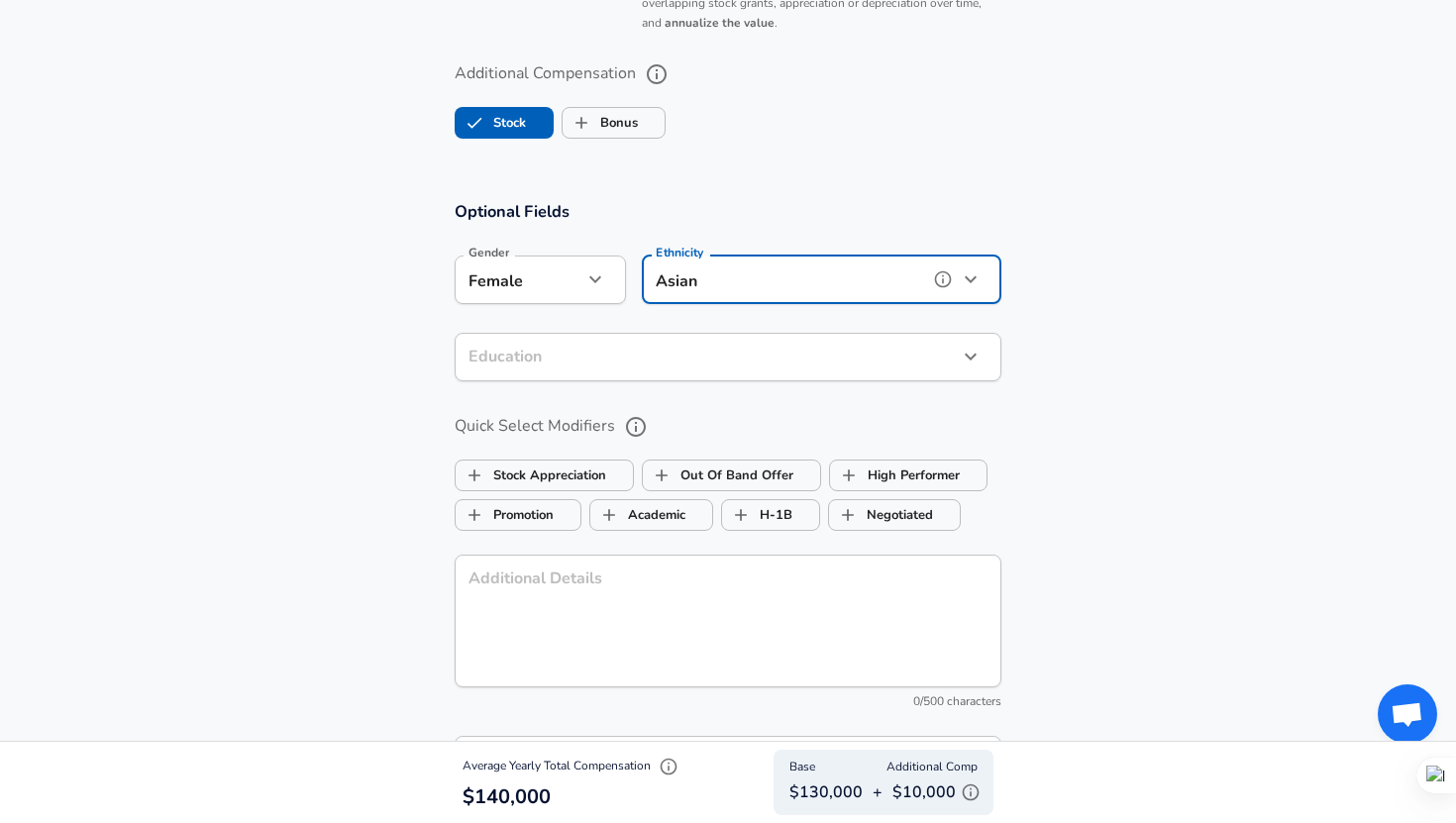 scroll, scrollTop: 1667, scrollLeft: 0, axis: vertical 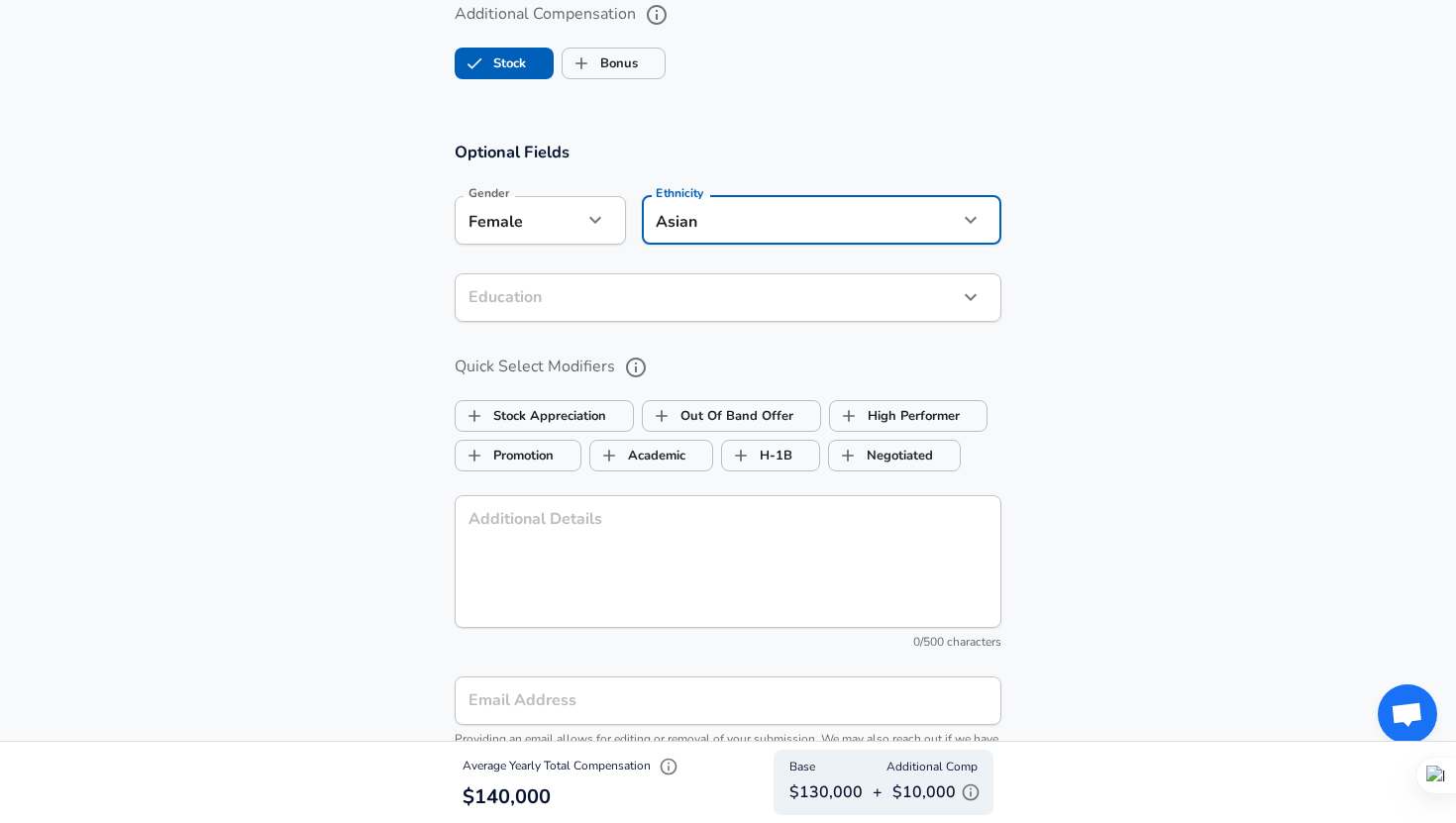 click on "Company PayPal Company Select the title that closest resembles your official title. This should be similar to the title that was present on your offer letter. Title Software Engineer Title Job Family Software Engineer Job Family Select Specialization API Development (Back-End) API Development (Back-End) Select Specialization Level Level Please select a level New Offer Employee Yes 0" at bounding box center (728, -1256) 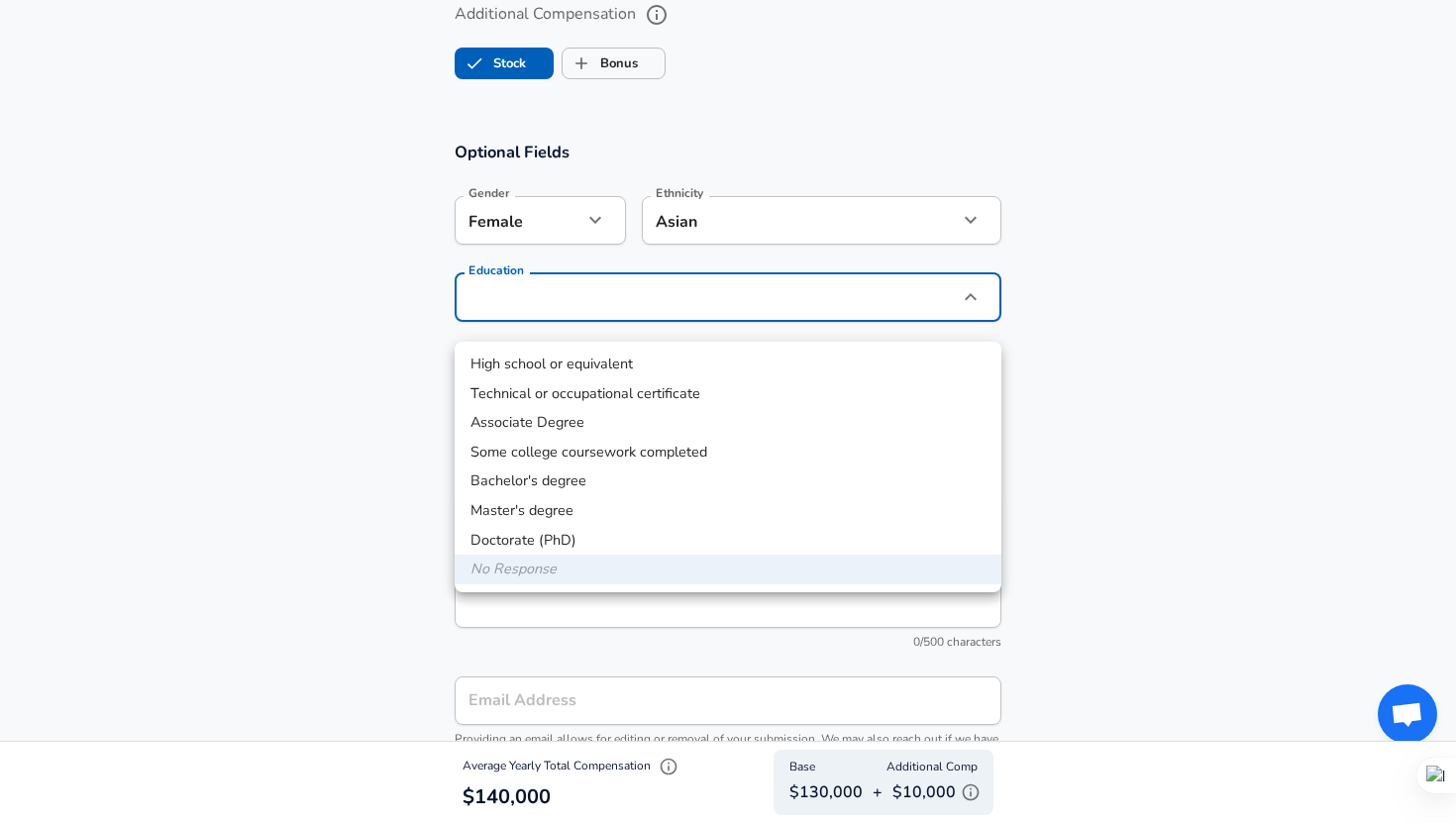 click on "Master's degree" at bounding box center [728, 511] 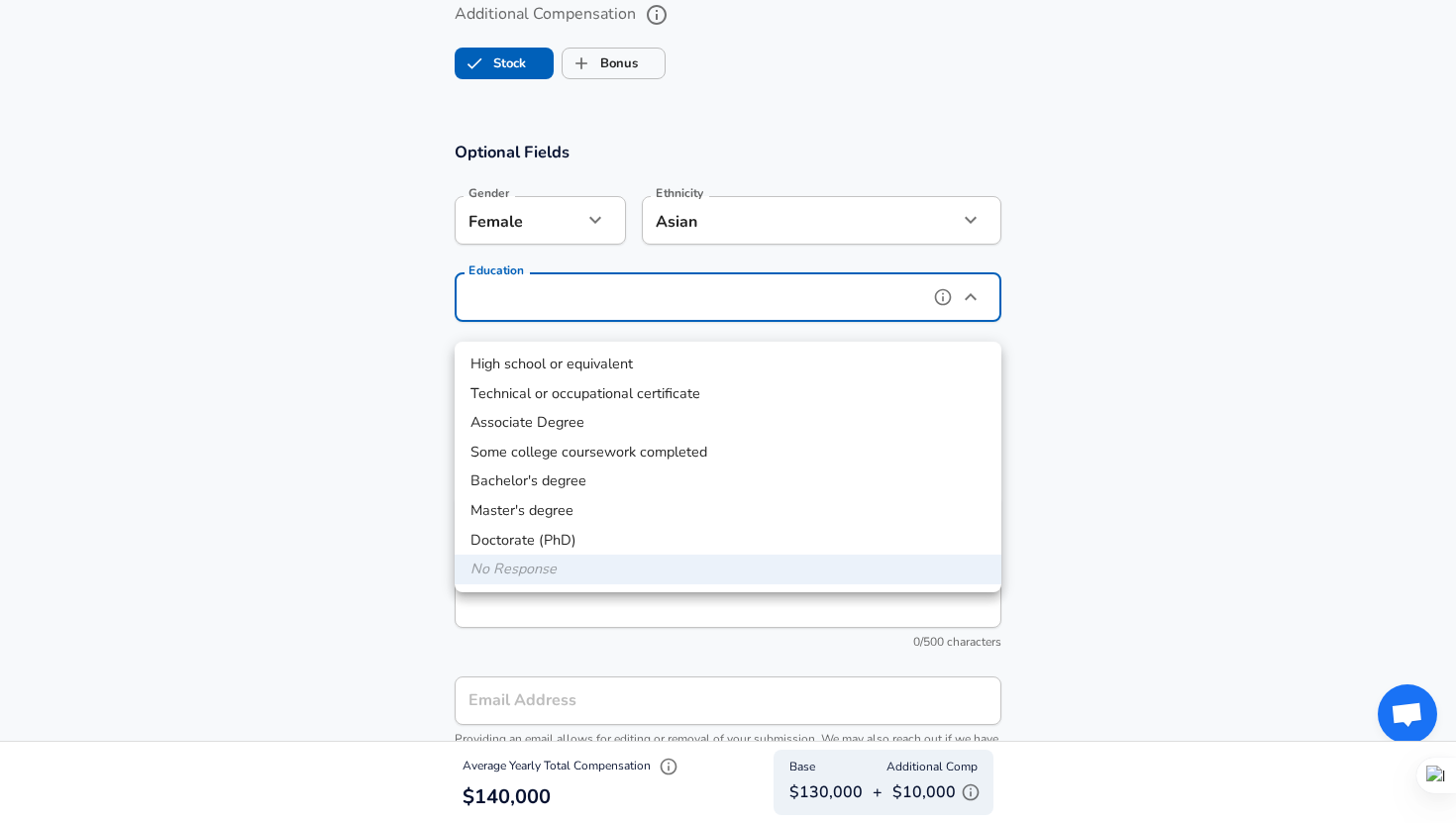 type on "Masters degree" 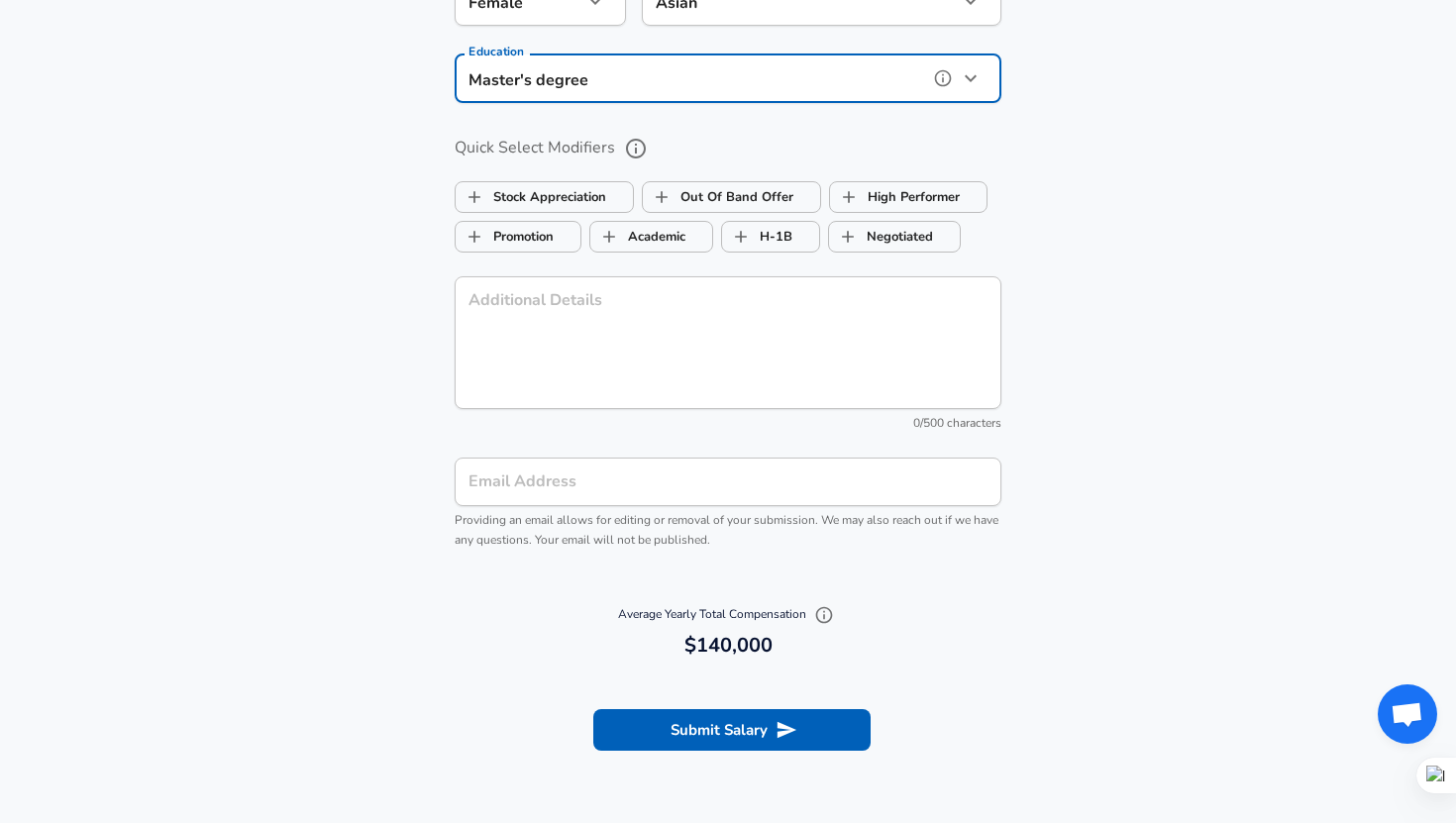 scroll, scrollTop: 1888, scrollLeft: 0, axis: vertical 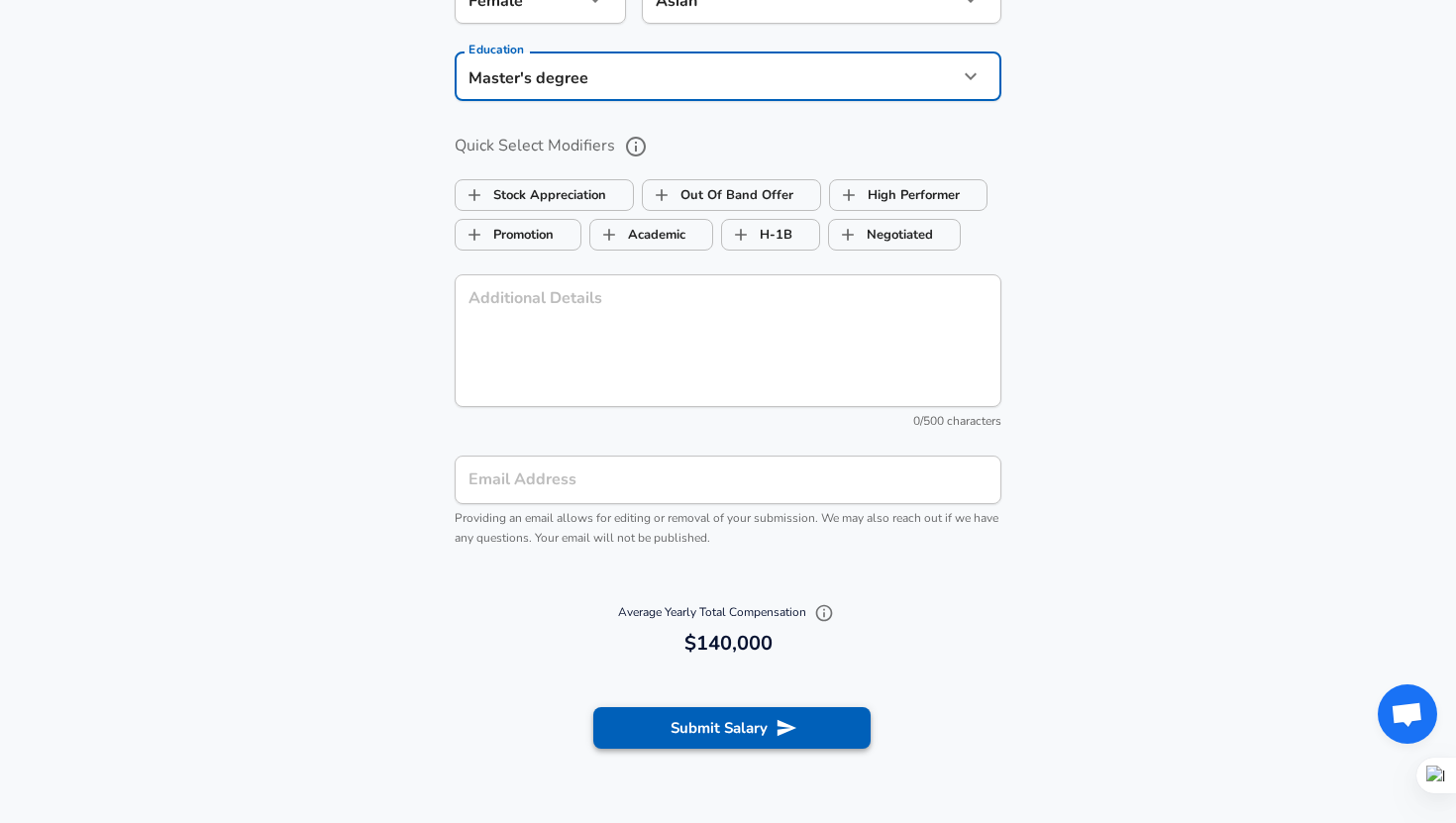click on "Submit Salary" at bounding box center (732, 728) 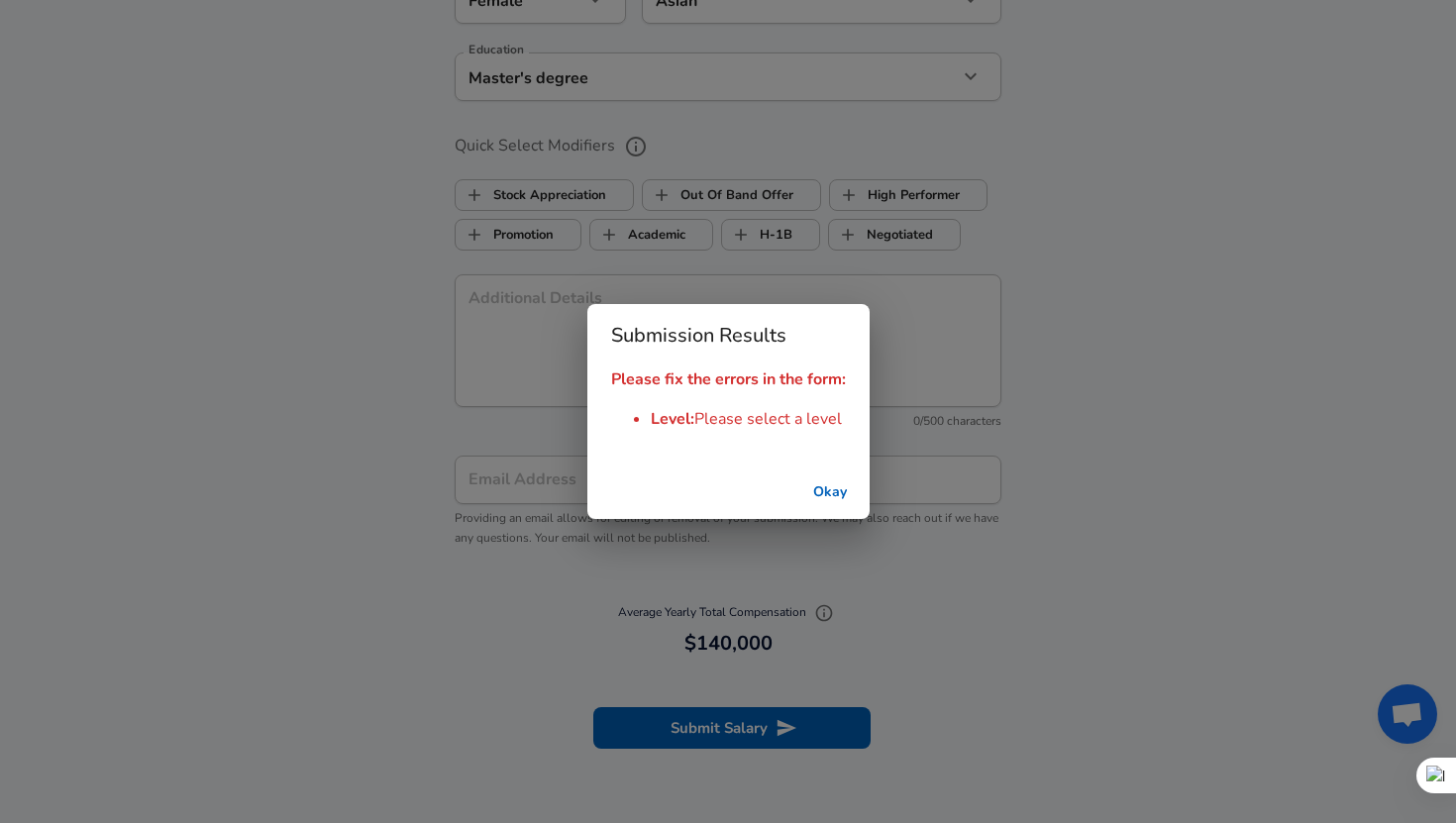 click on "Okay" at bounding box center [830, 492] 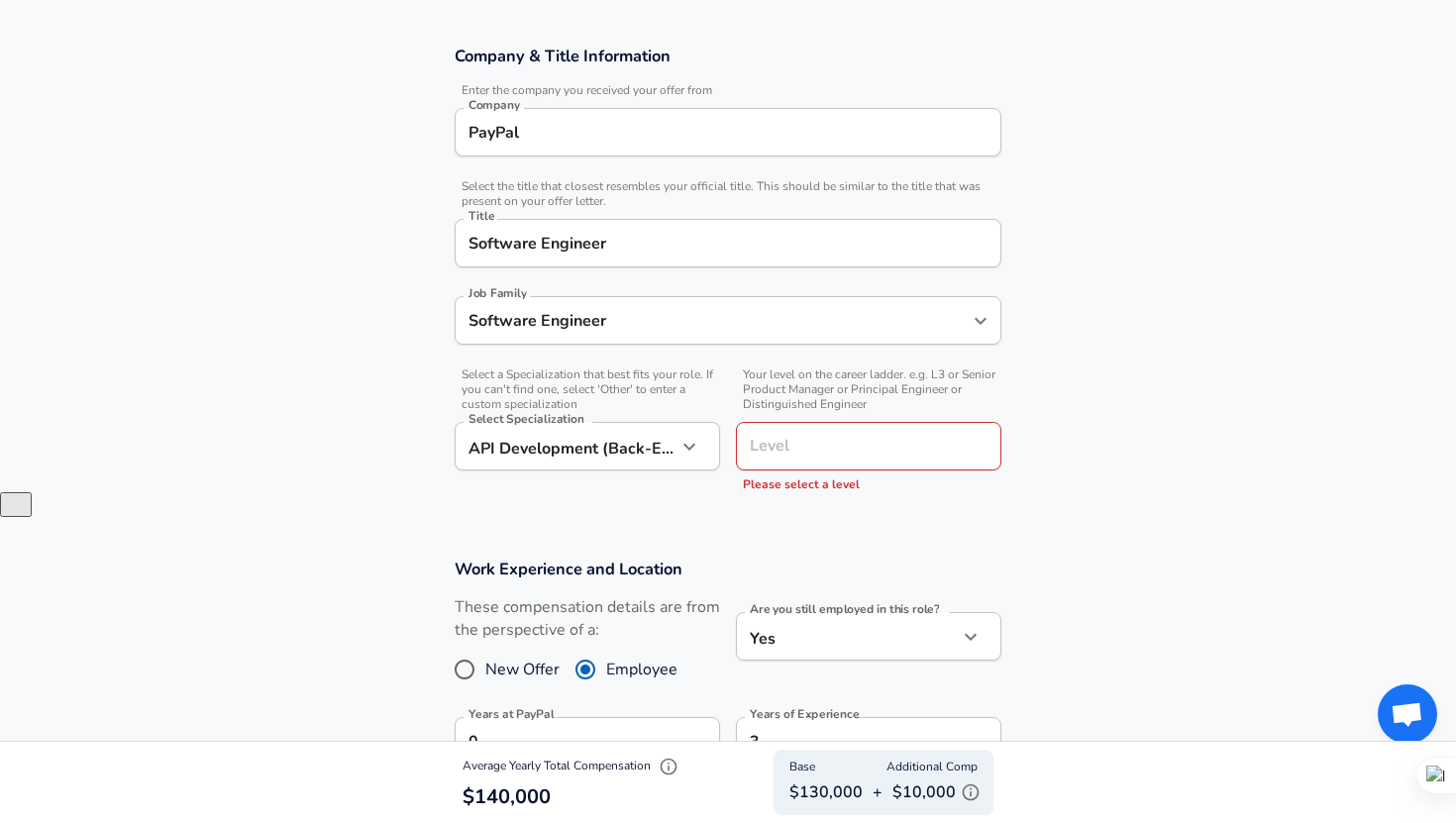 scroll, scrollTop: 365, scrollLeft: 0, axis: vertical 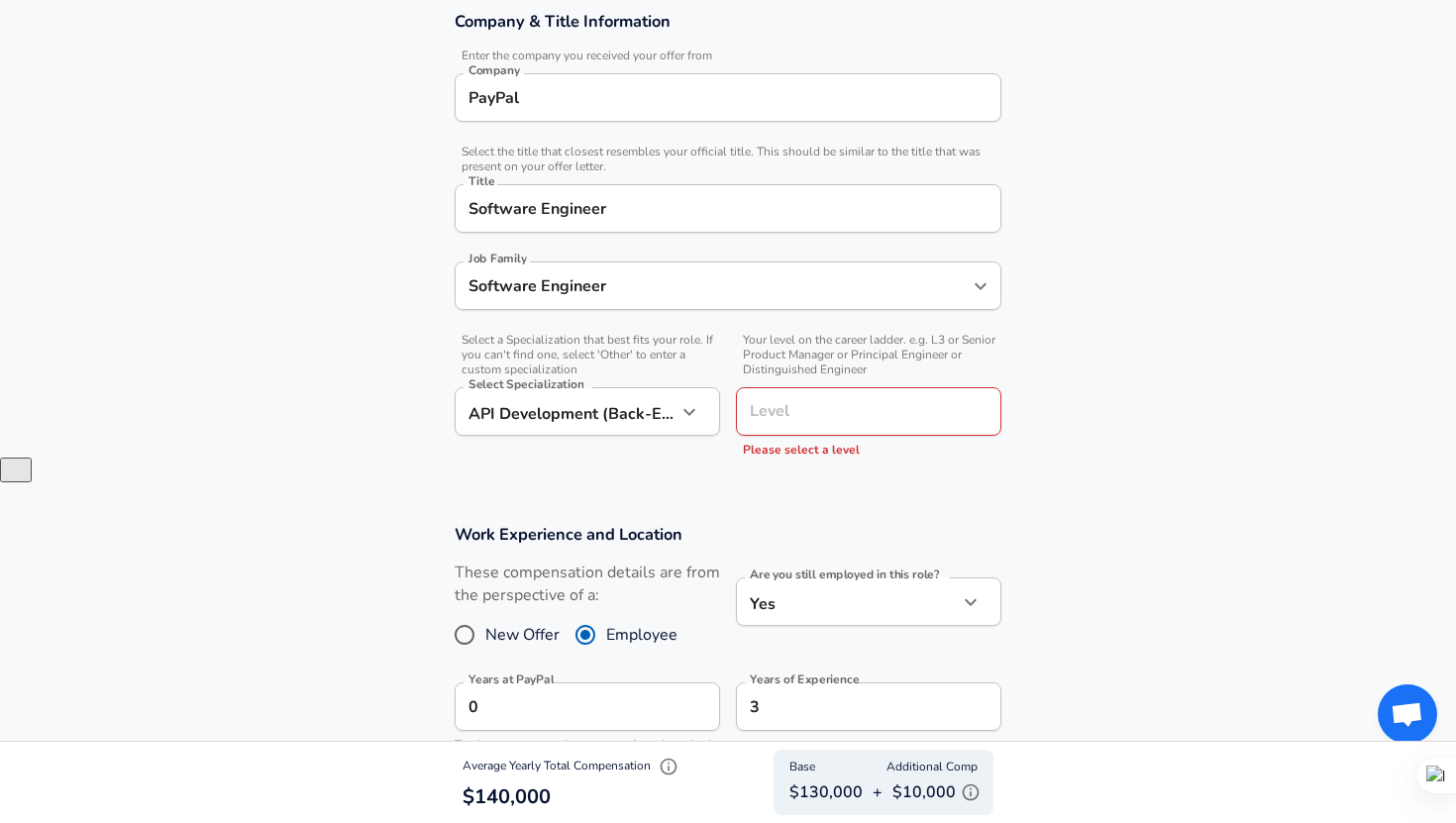 click on "Level" at bounding box center (869, 411) 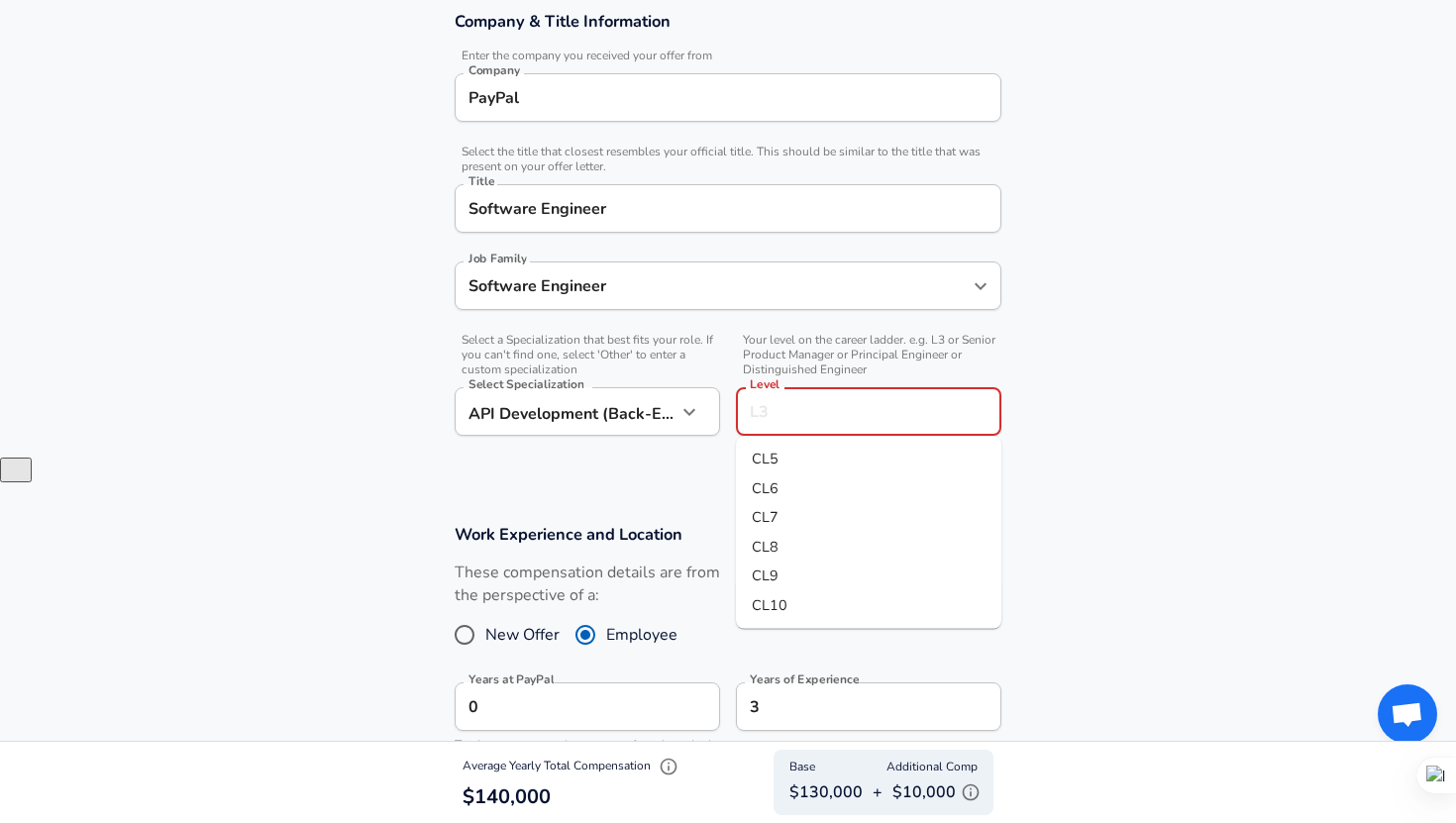 scroll, scrollTop: 366, scrollLeft: 0, axis: vertical 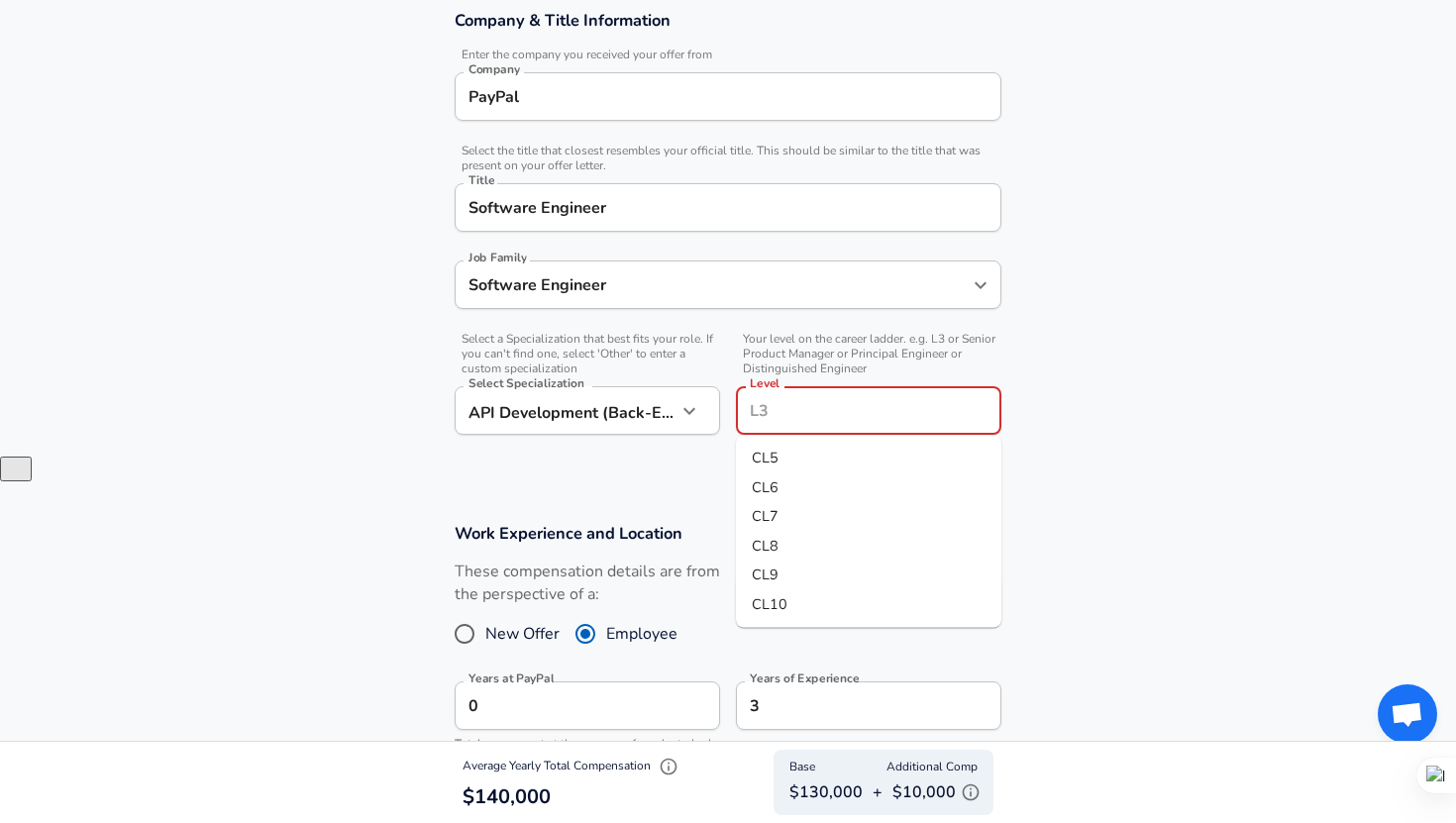 click on "Level" at bounding box center [869, 410] 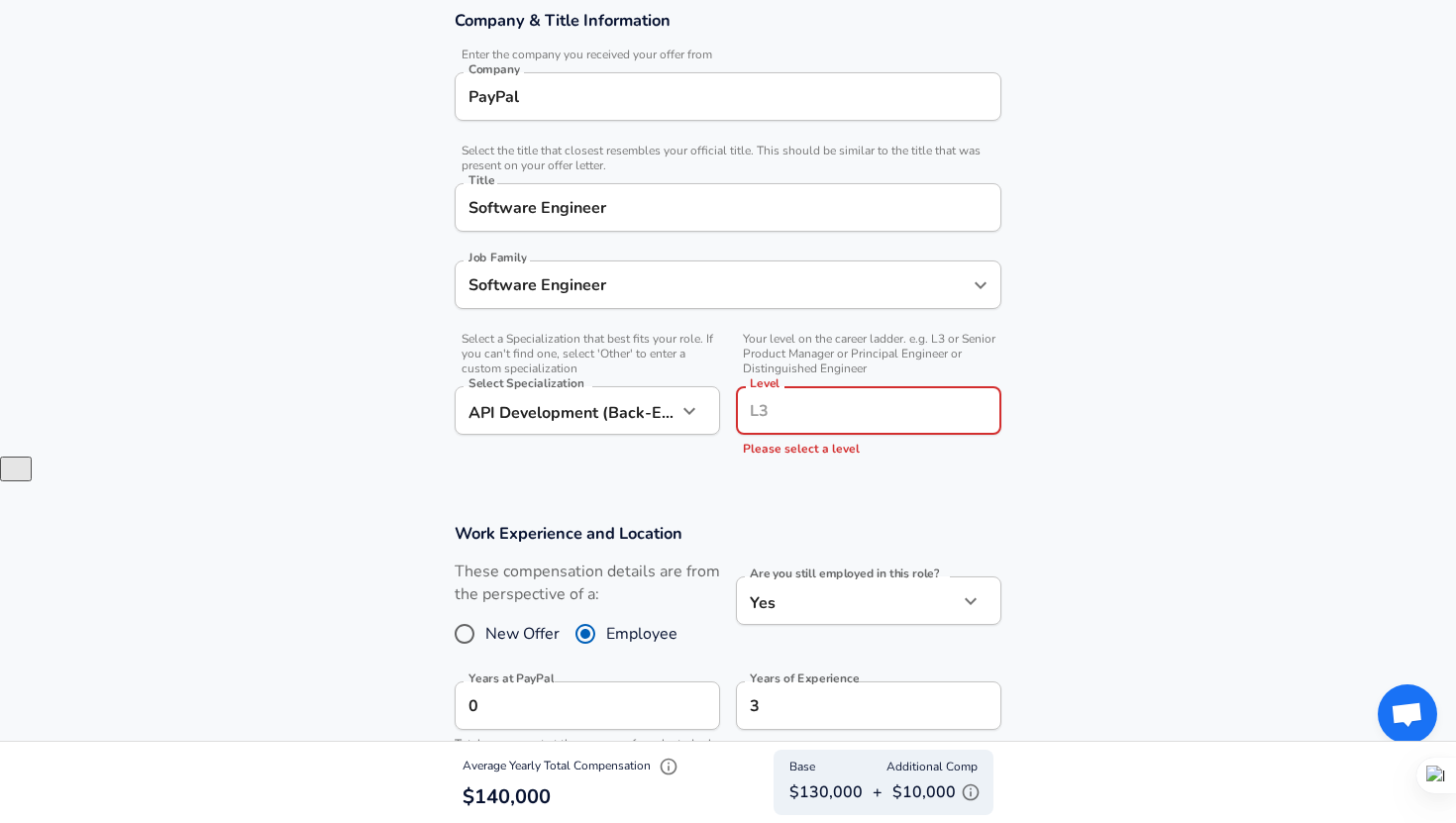 click on "Level" at bounding box center (869, 410) 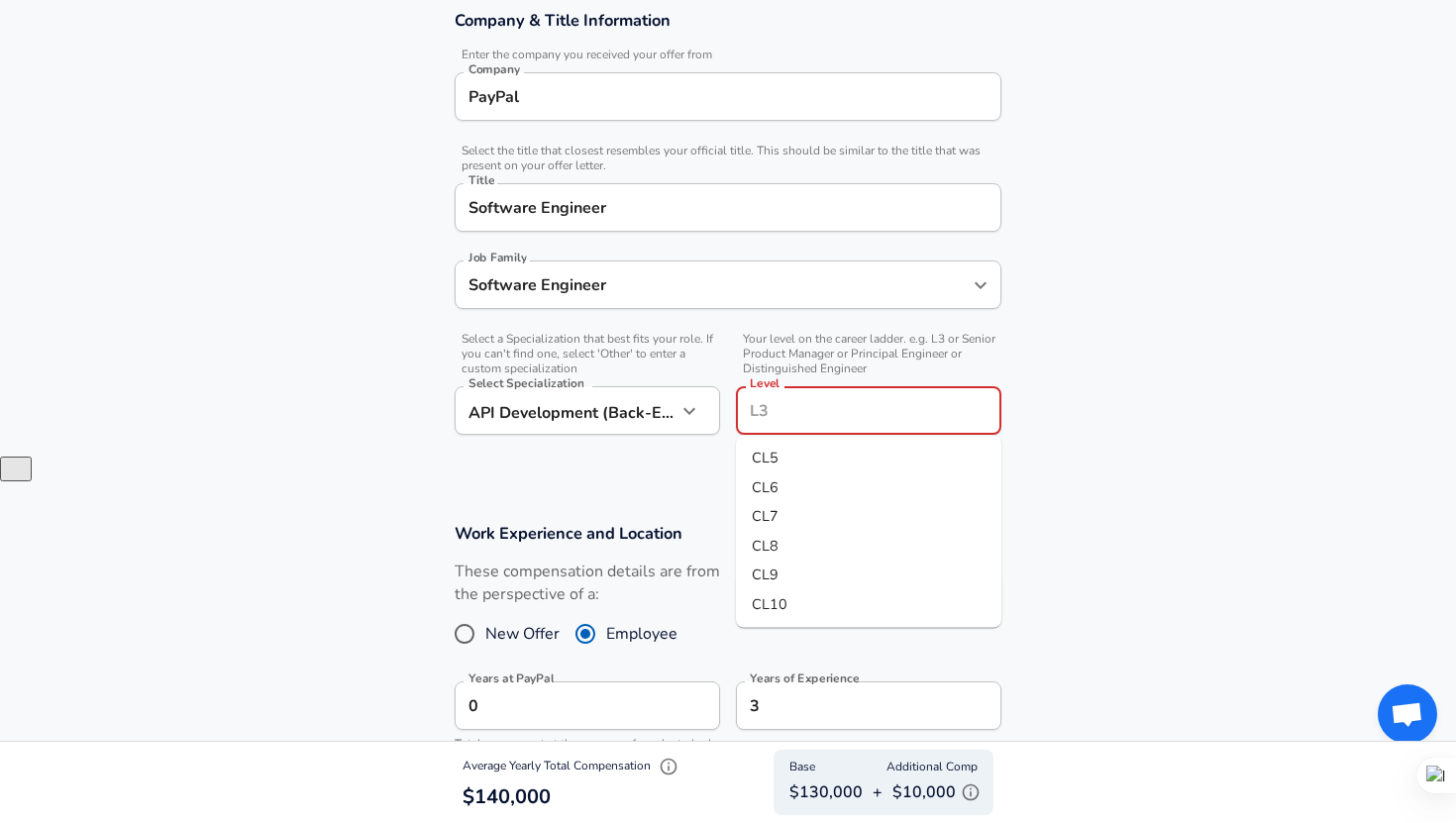 click on "CL5" at bounding box center [869, 459] 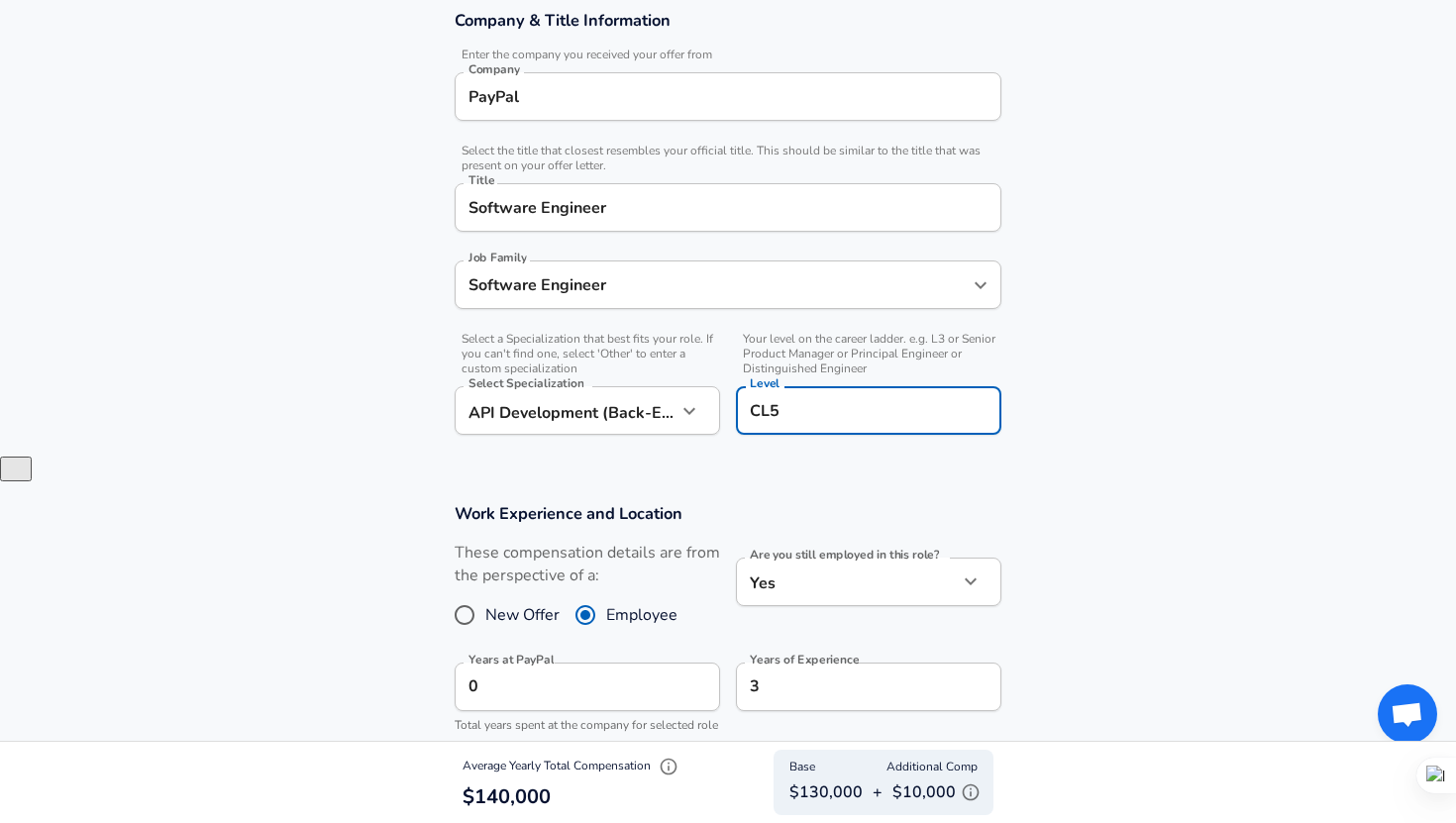 click on "Company PayPal Company Select the title that closest resembles your official title. This should be similar to the title that was present on your offer letter. Title Software Engineer Title Job Family Software Engineer Job Family Select Specialization API Development (Back-End) API Development (Back-End) Select Specialization Your level on the career ladder. e.g. L3 or Senior Product Manager or Principal Engineer or Distinguished Engineer Level CL5 Level" at bounding box center (728, 233) 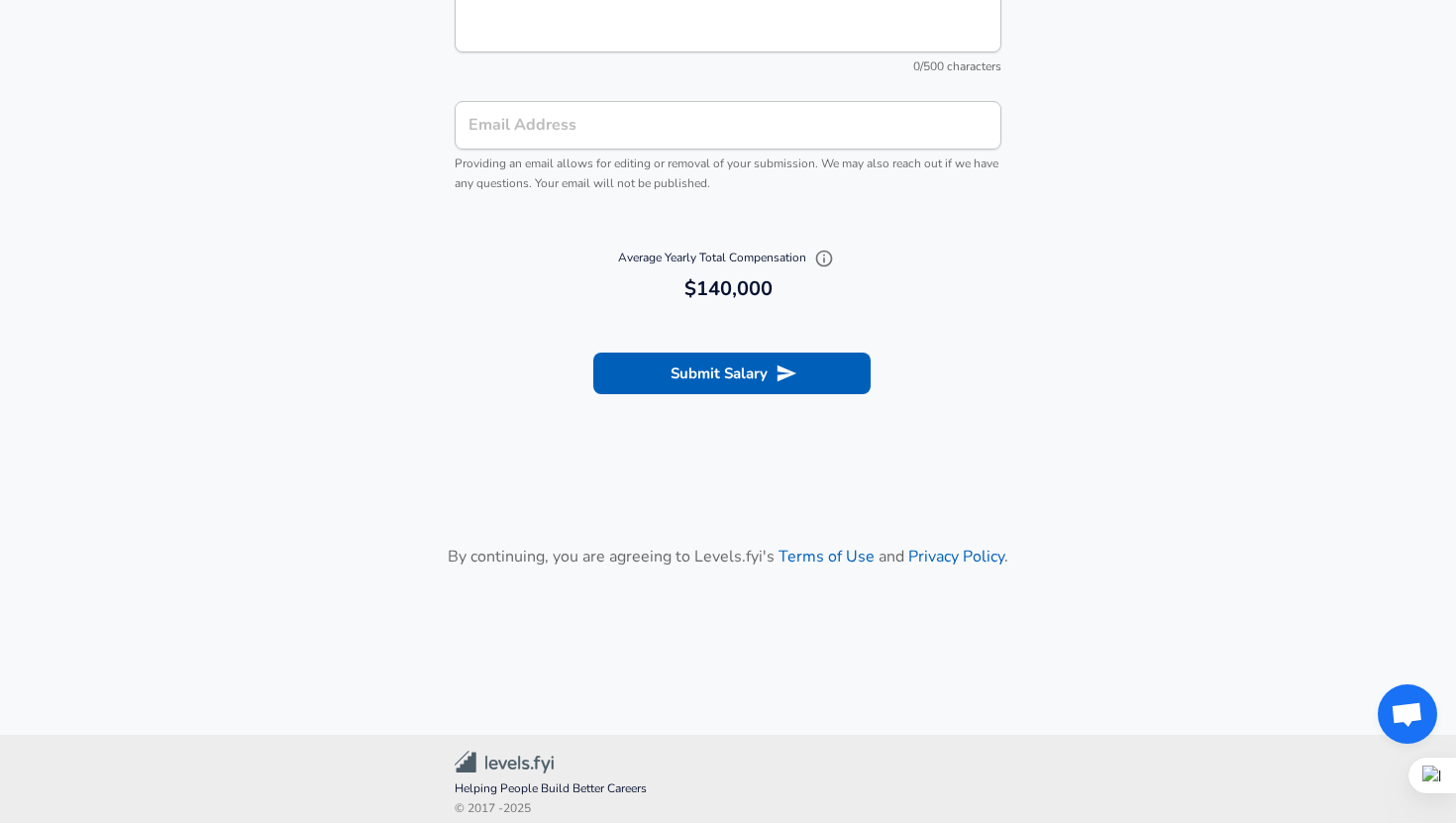 scroll, scrollTop: 2253, scrollLeft: 0, axis: vertical 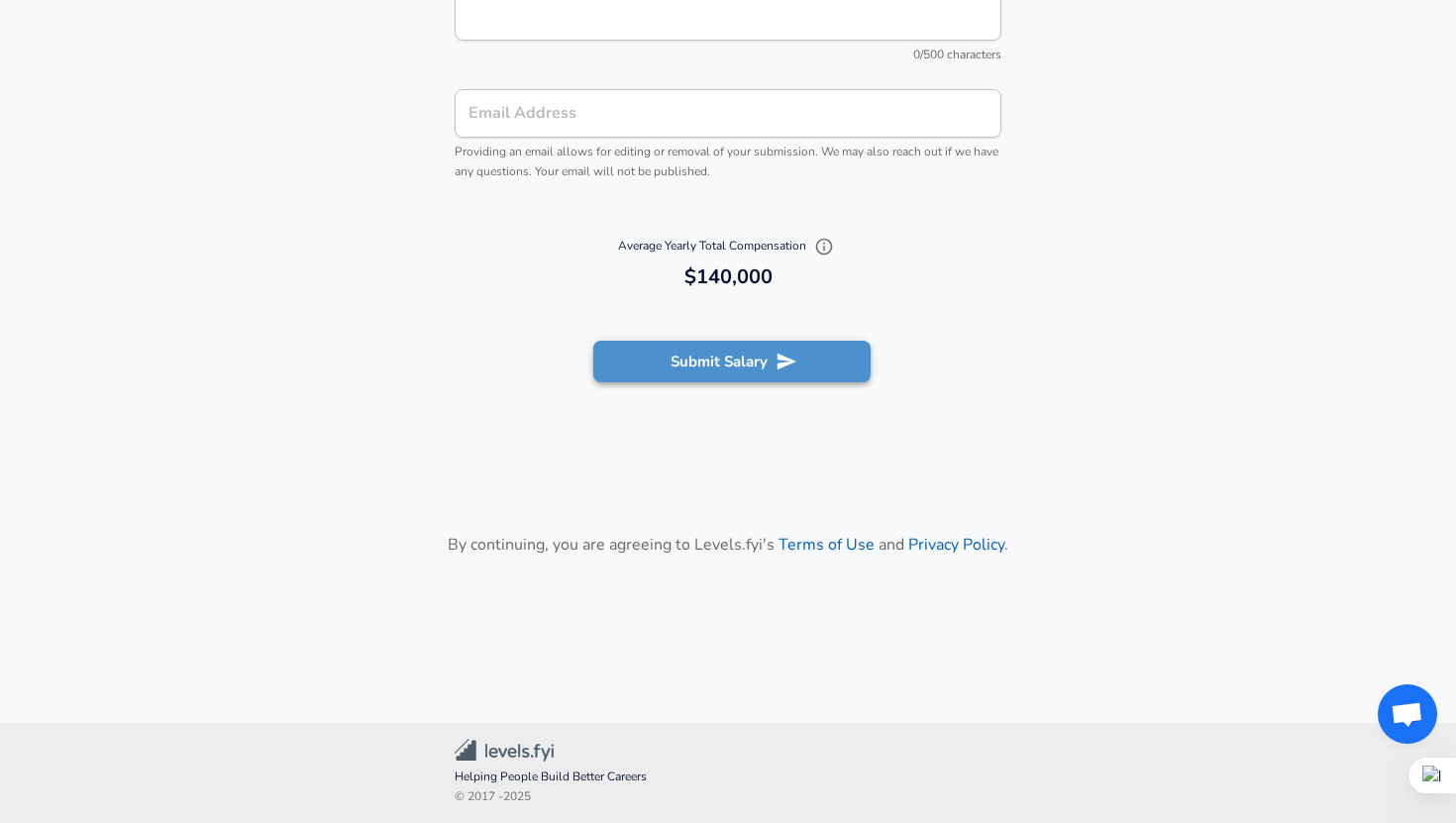 click on "Submit Salary" at bounding box center [732, 361] 